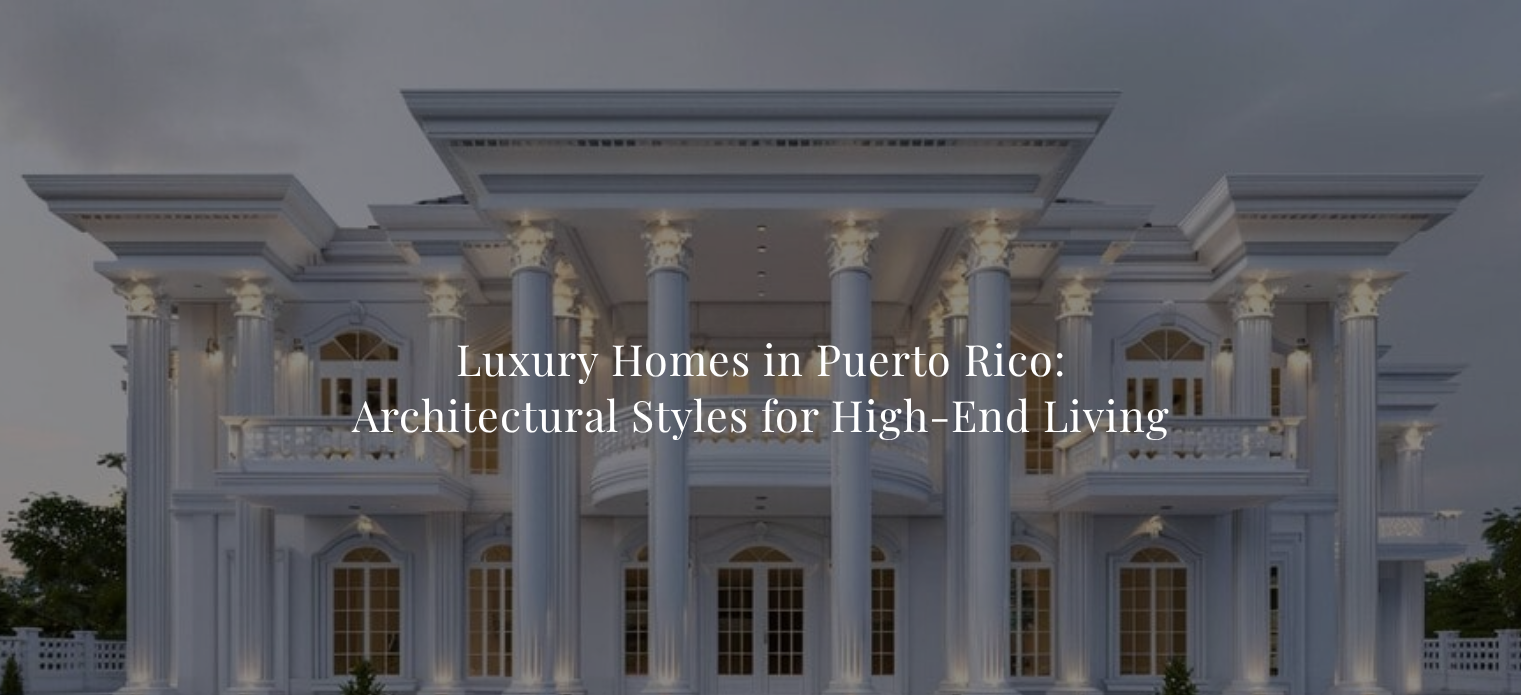 scroll, scrollTop: 14192, scrollLeft: 0, axis: vertical 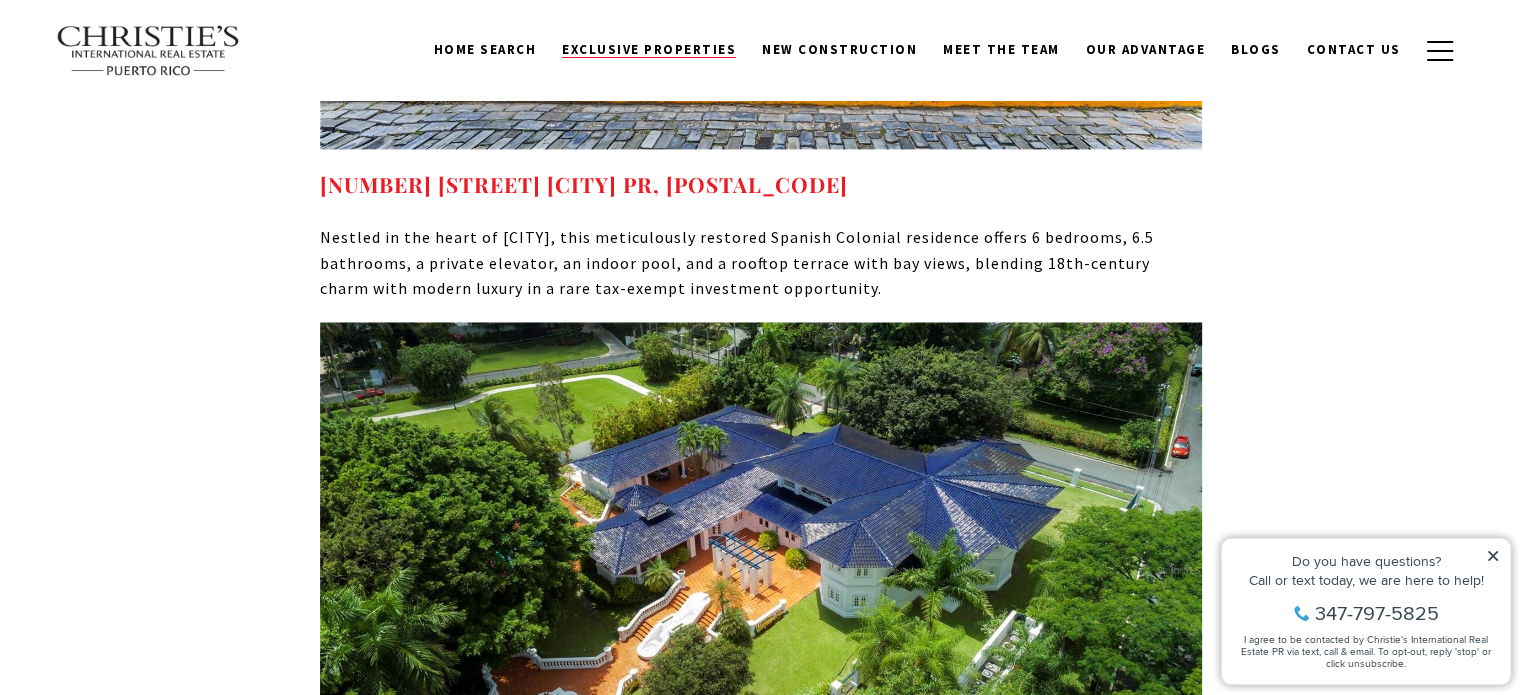 click on "Exclusive Properties" at bounding box center [649, 49] 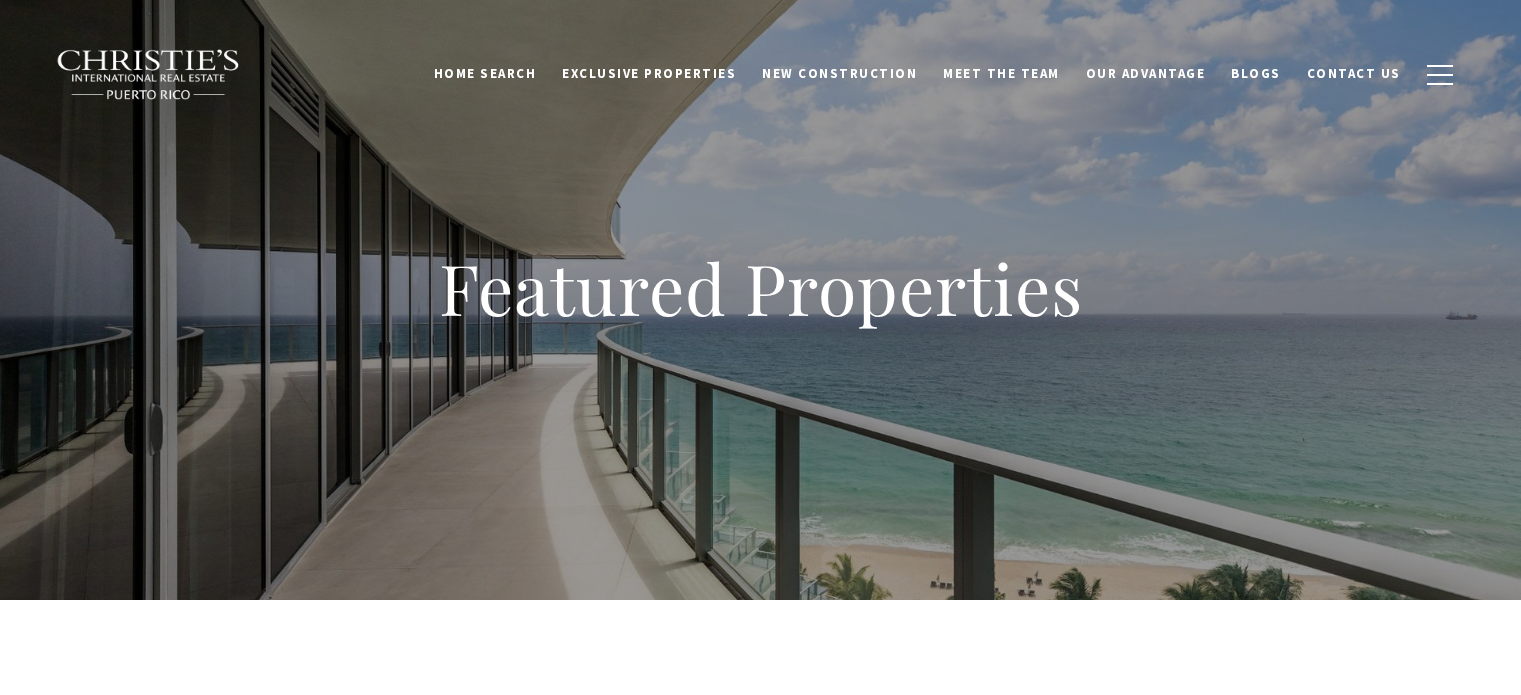 scroll, scrollTop: 0, scrollLeft: 0, axis: both 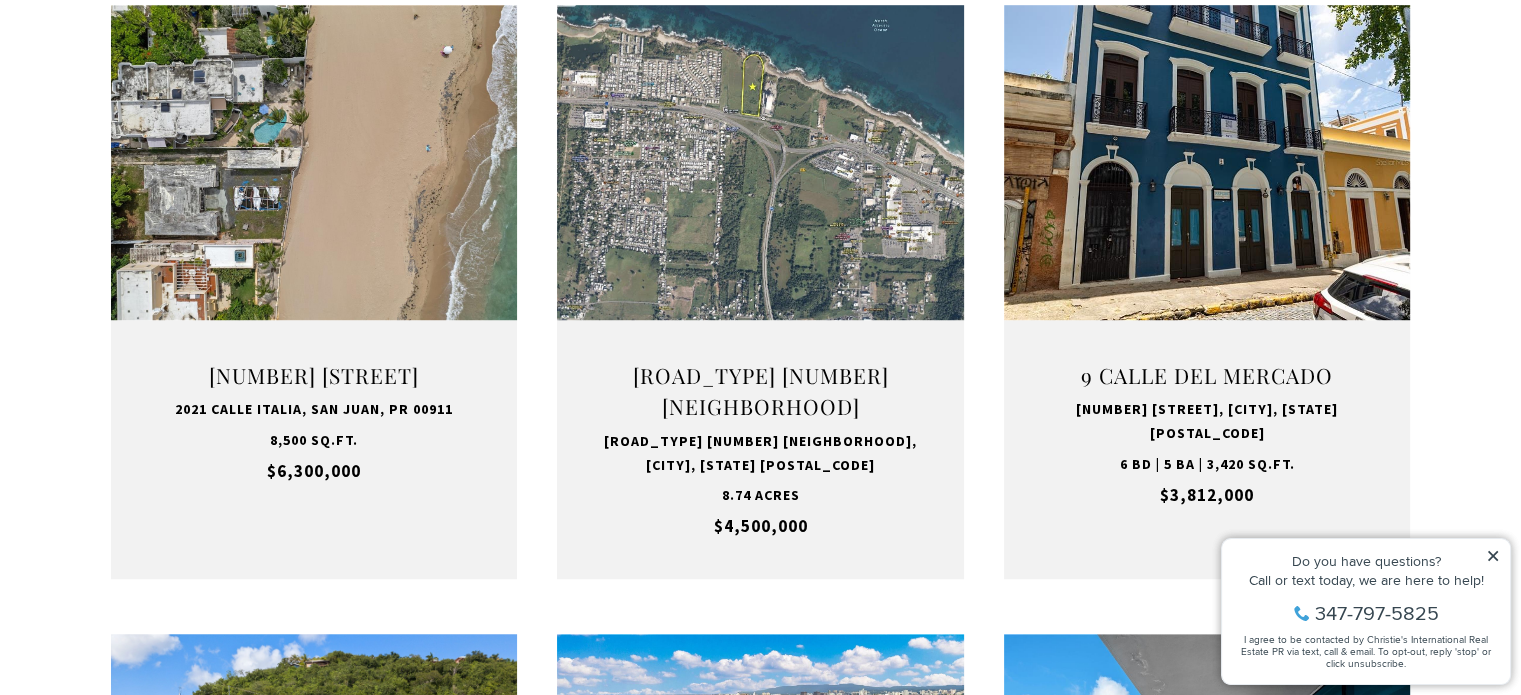 click 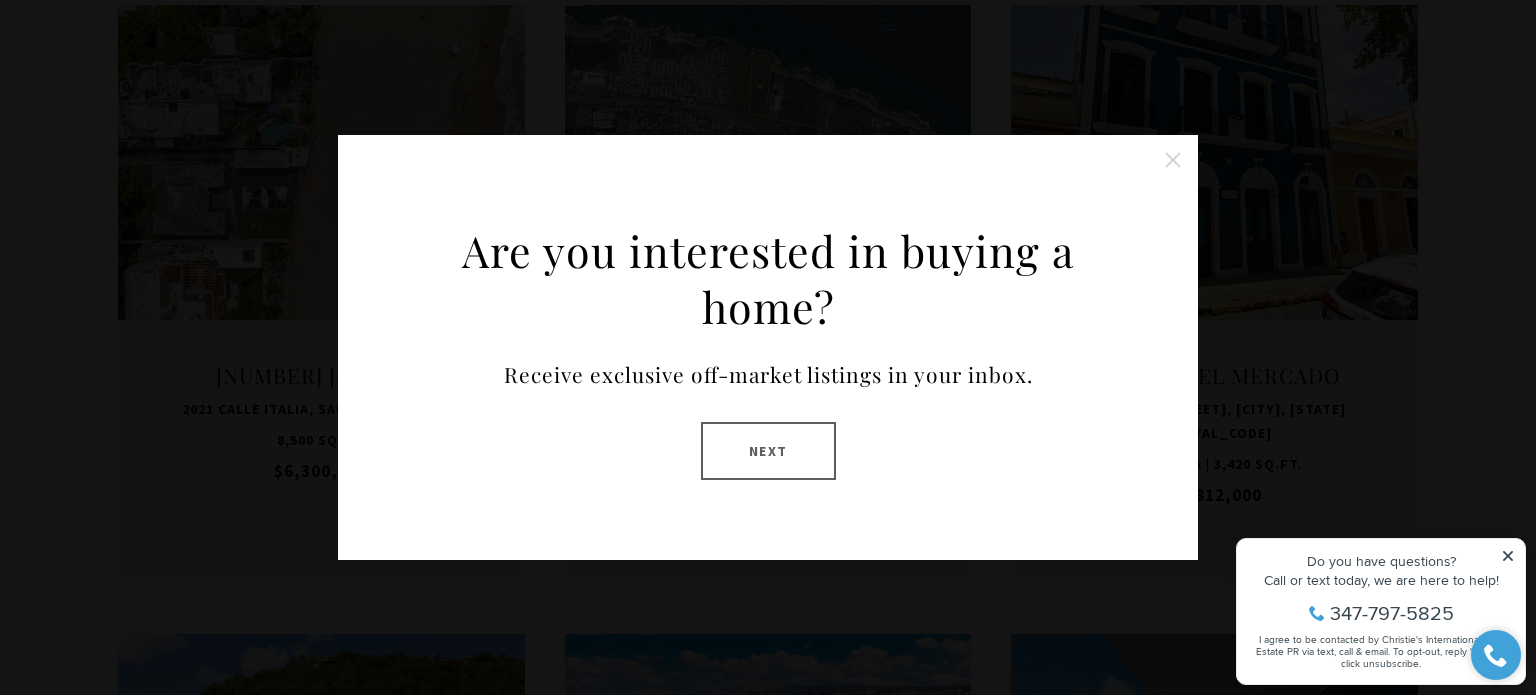 drag, startPoint x: 1172, startPoint y: 157, endPoint x: 32, endPoint y: 19, distance: 1148.3223 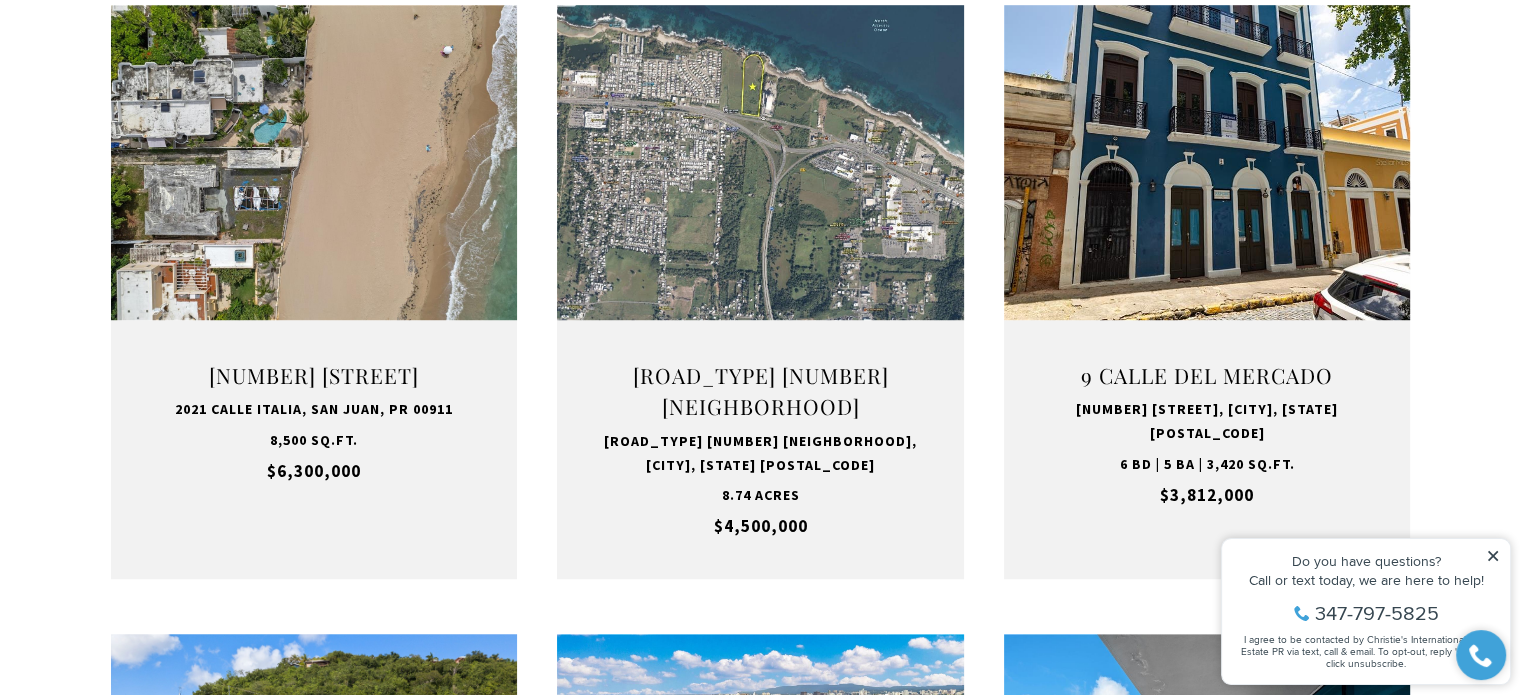 click 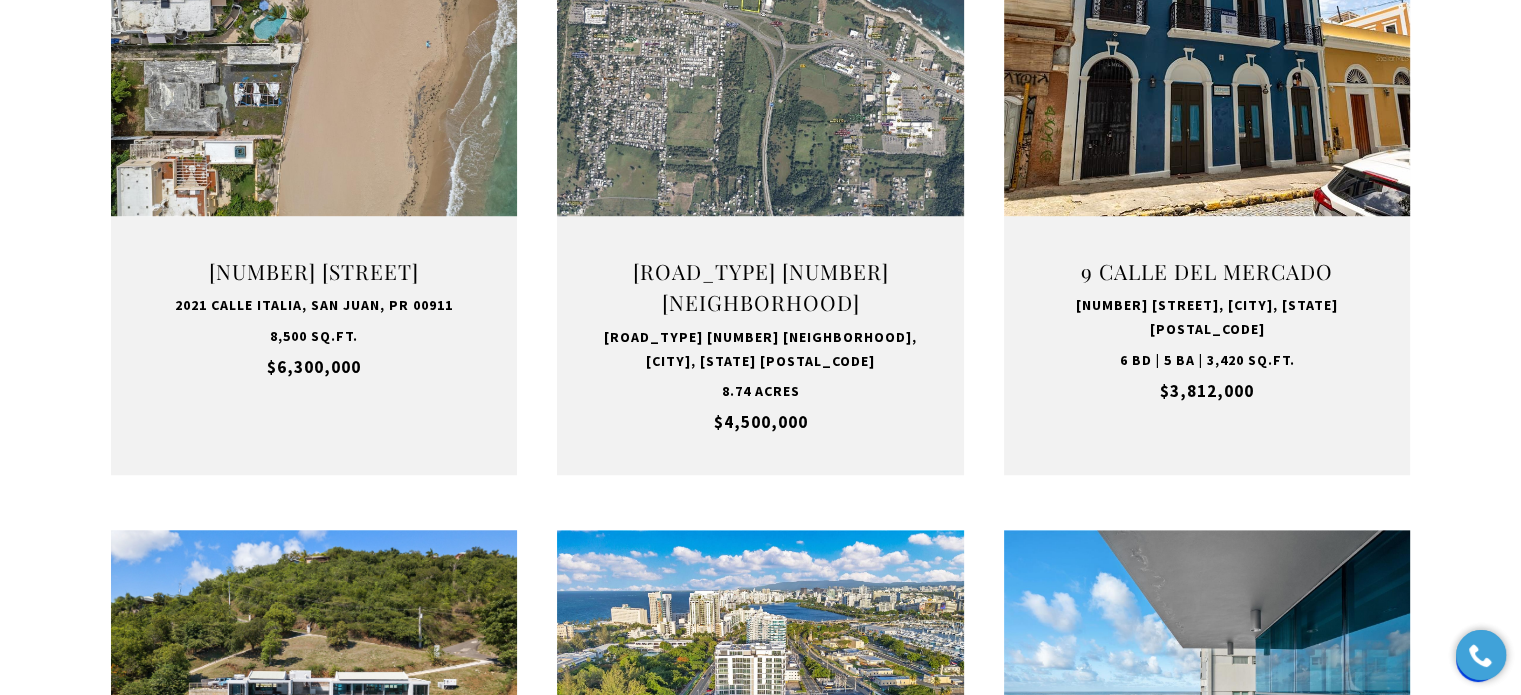 scroll, scrollTop: 1548, scrollLeft: 0, axis: vertical 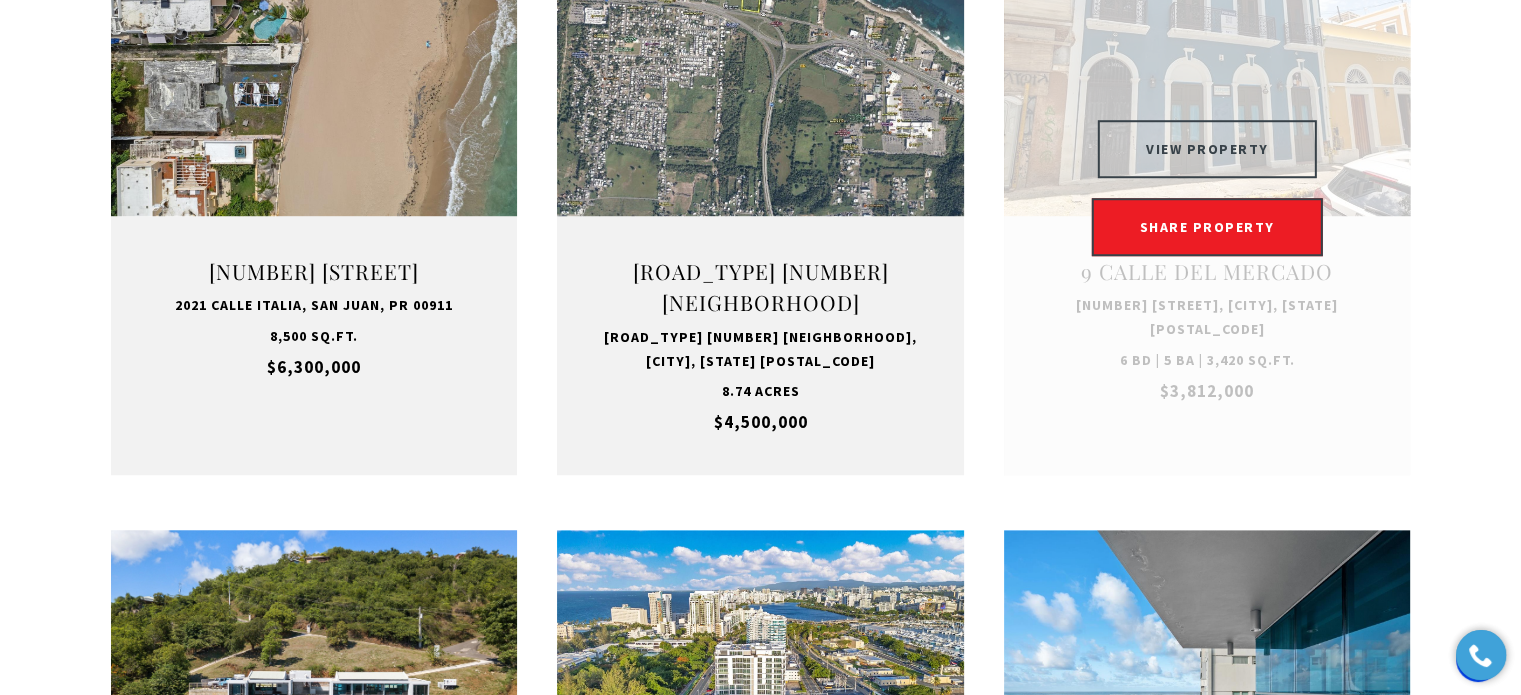 click on "VIEW PROPERTY" at bounding box center (1207, 149) 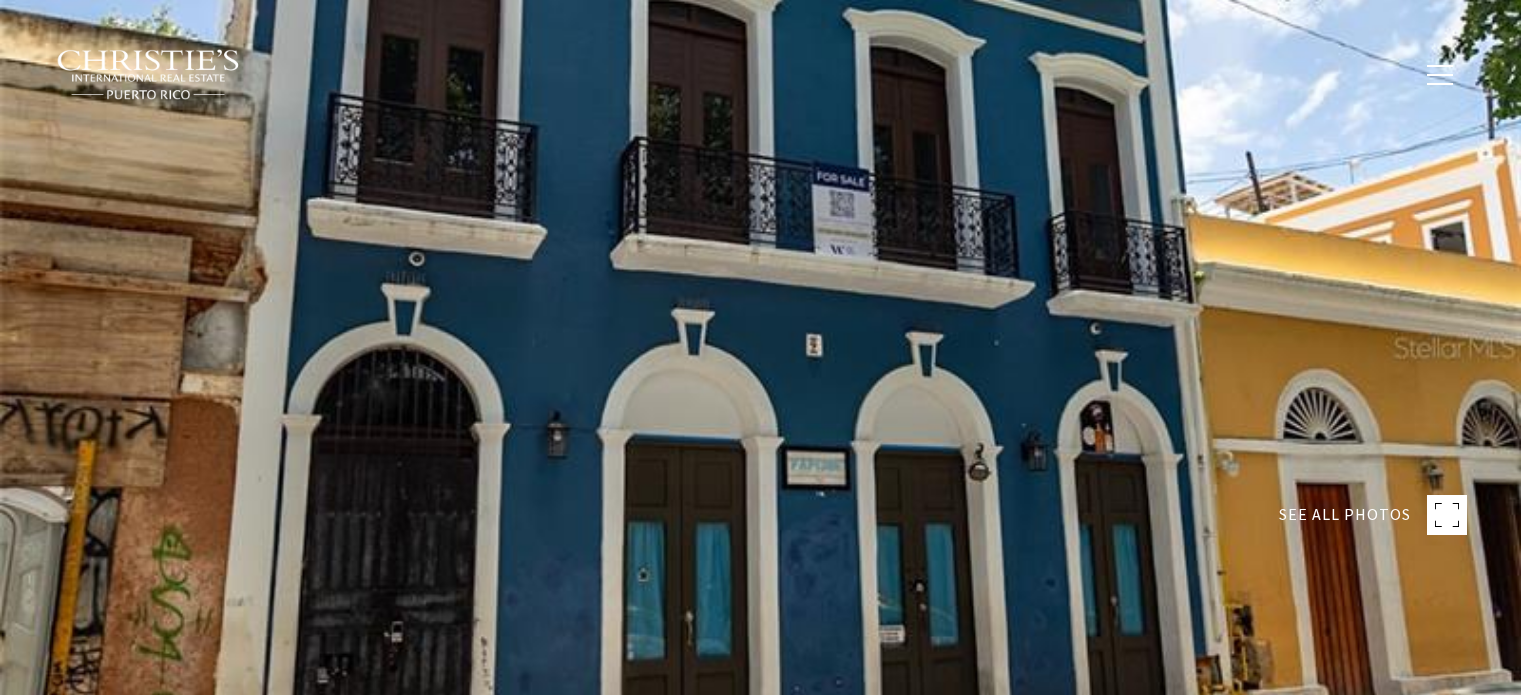 scroll, scrollTop: 0, scrollLeft: 0, axis: both 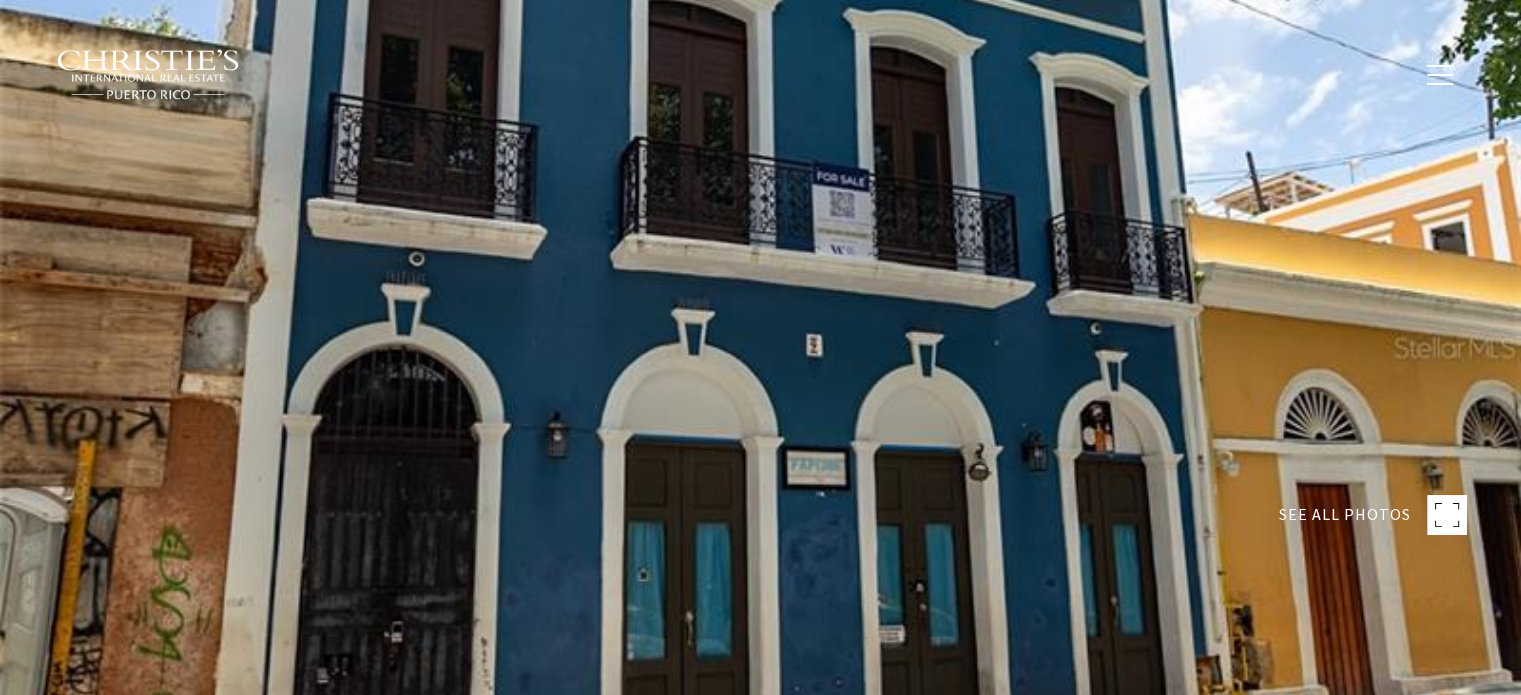 type on "**********" 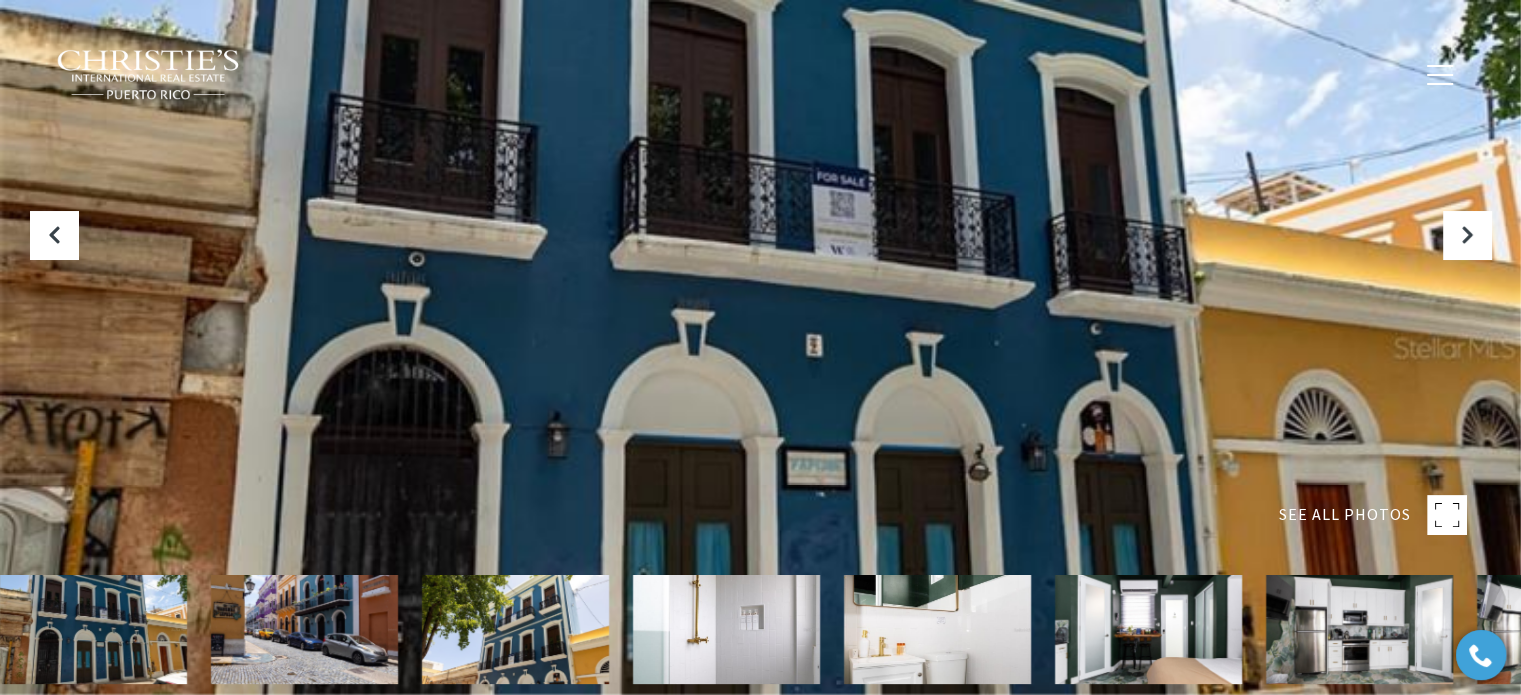scroll, scrollTop: 0, scrollLeft: 0, axis: both 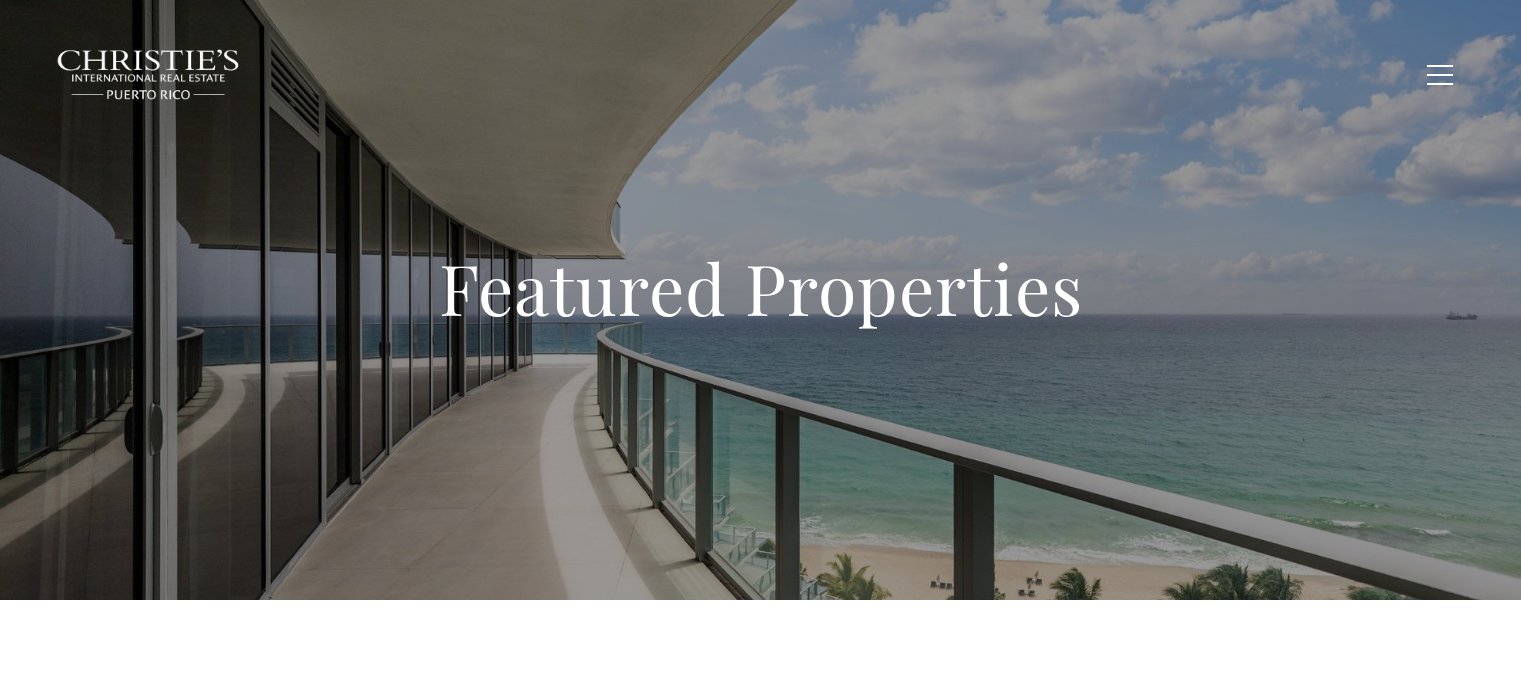 type on "**********" 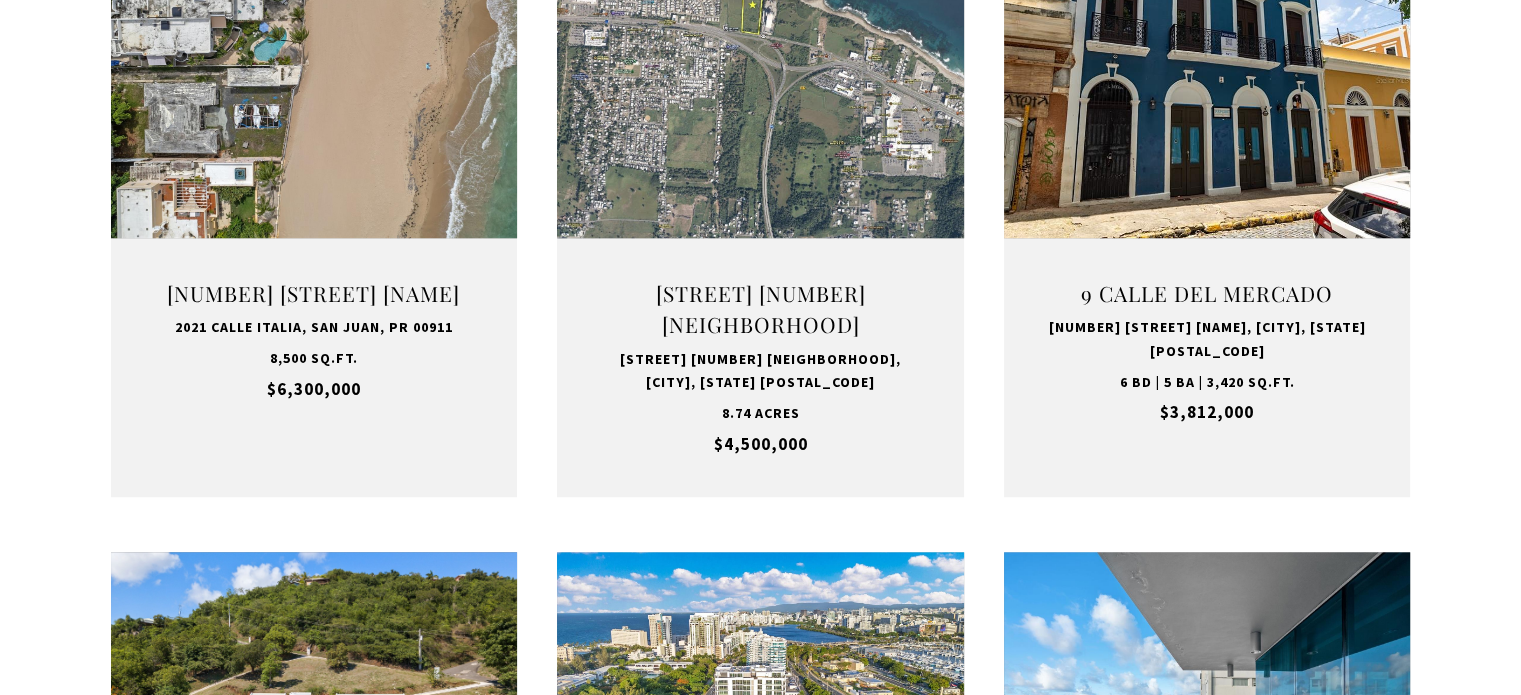 scroll, scrollTop: 1550, scrollLeft: 0, axis: vertical 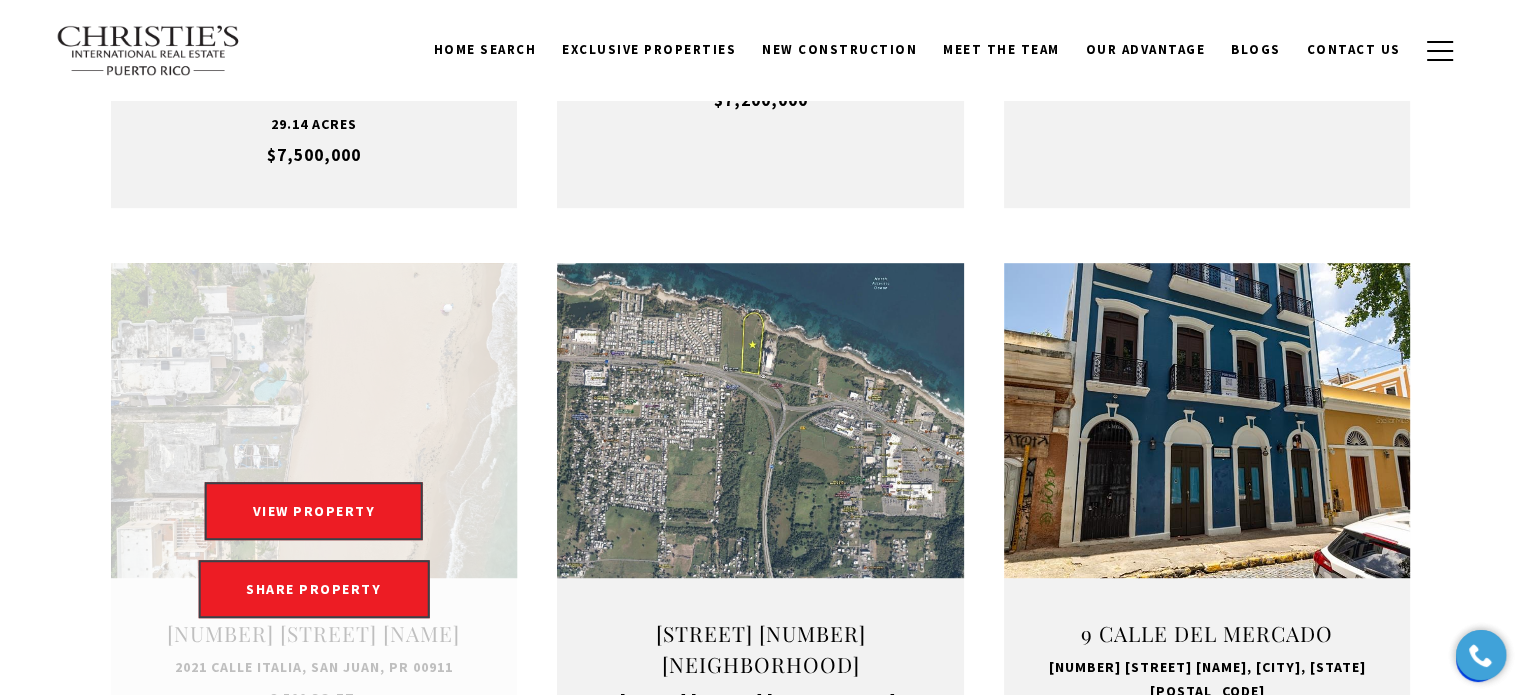 click at bounding box center [314, 550] 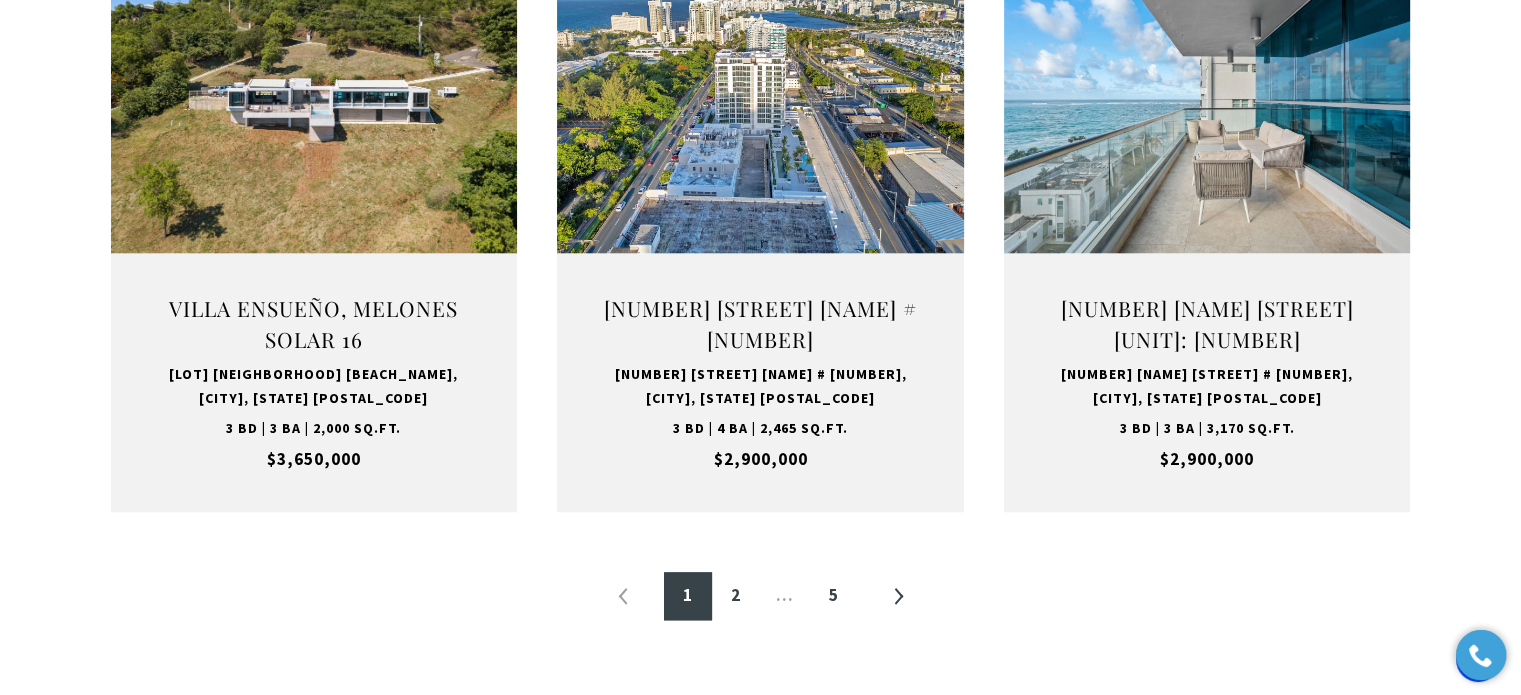 scroll, scrollTop: 2176, scrollLeft: 0, axis: vertical 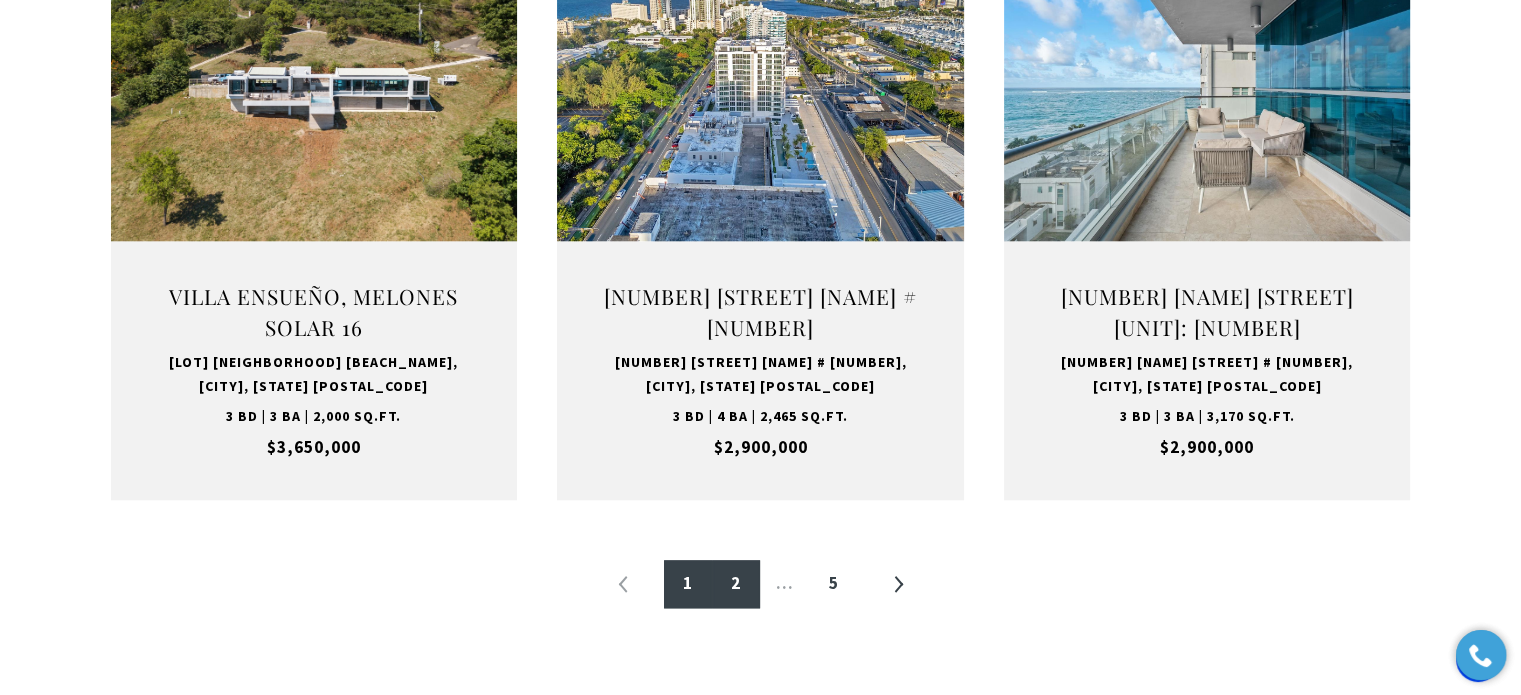 click on "2" at bounding box center (736, 584) 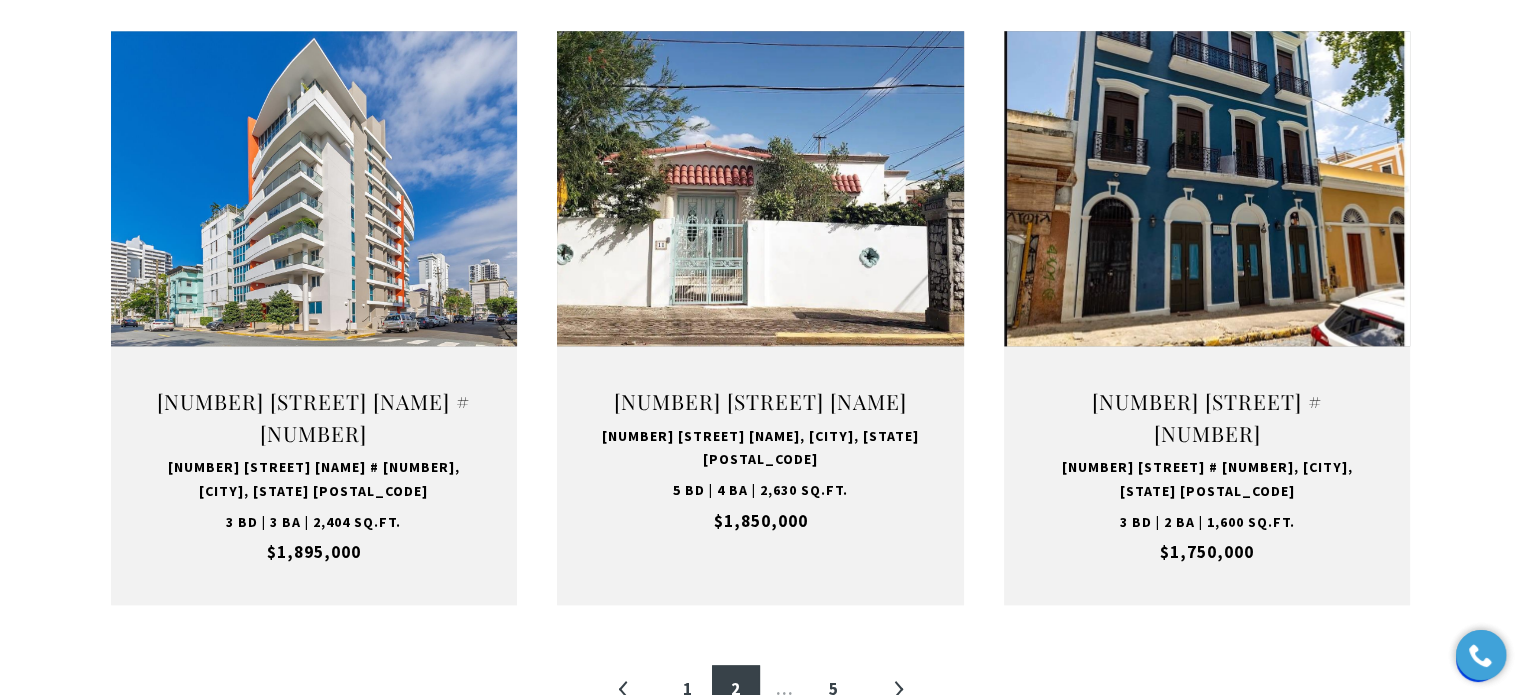 scroll, scrollTop: 2133, scrollLeft: 0, axis: vertical 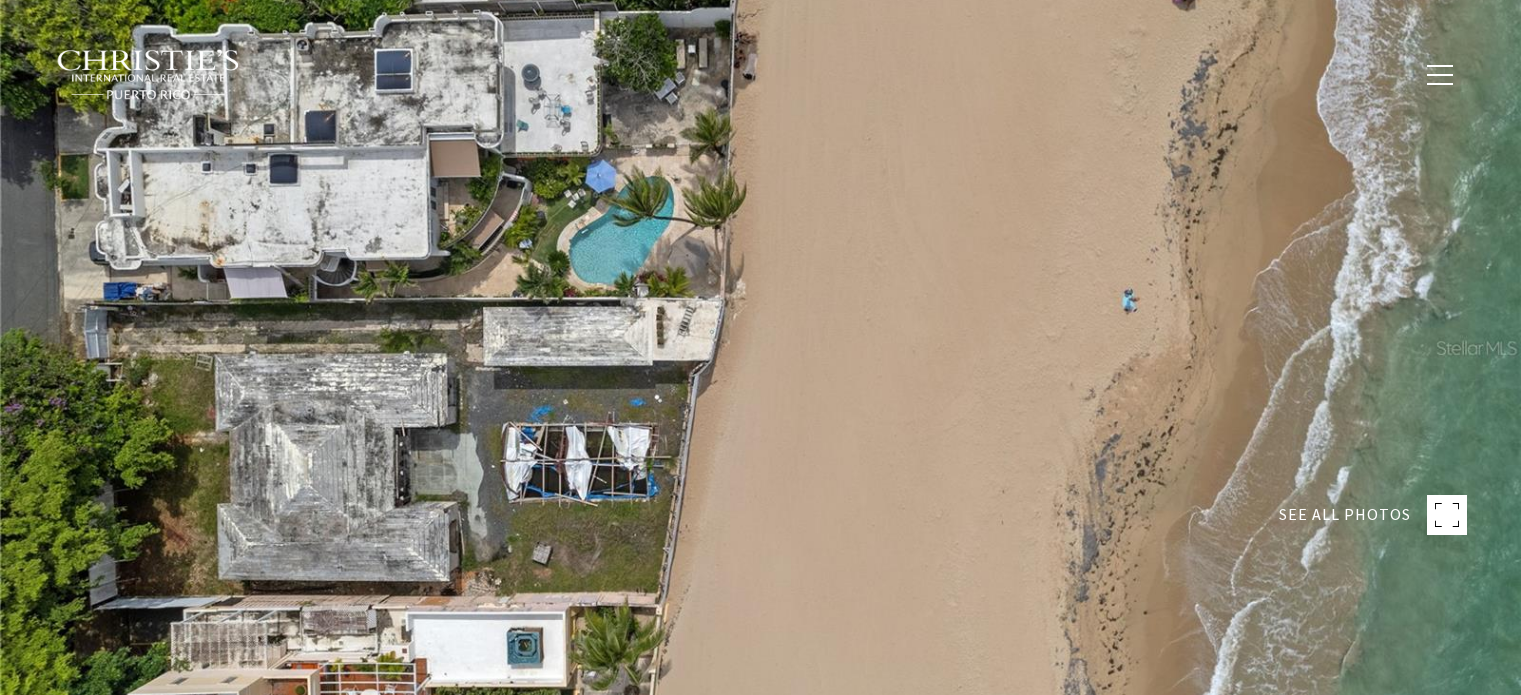 type on "**********" 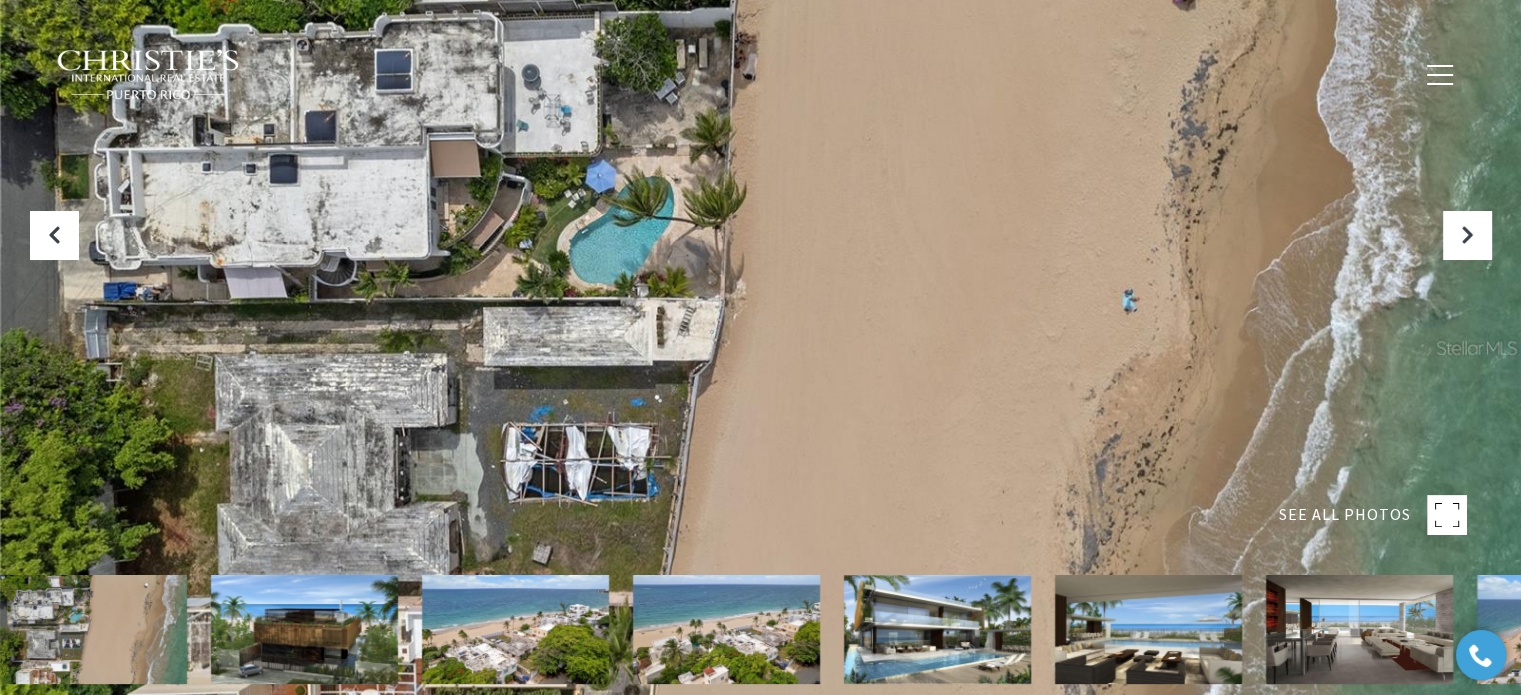 scroll, scrollTop: 0, scrollLeft: 0, axis: both 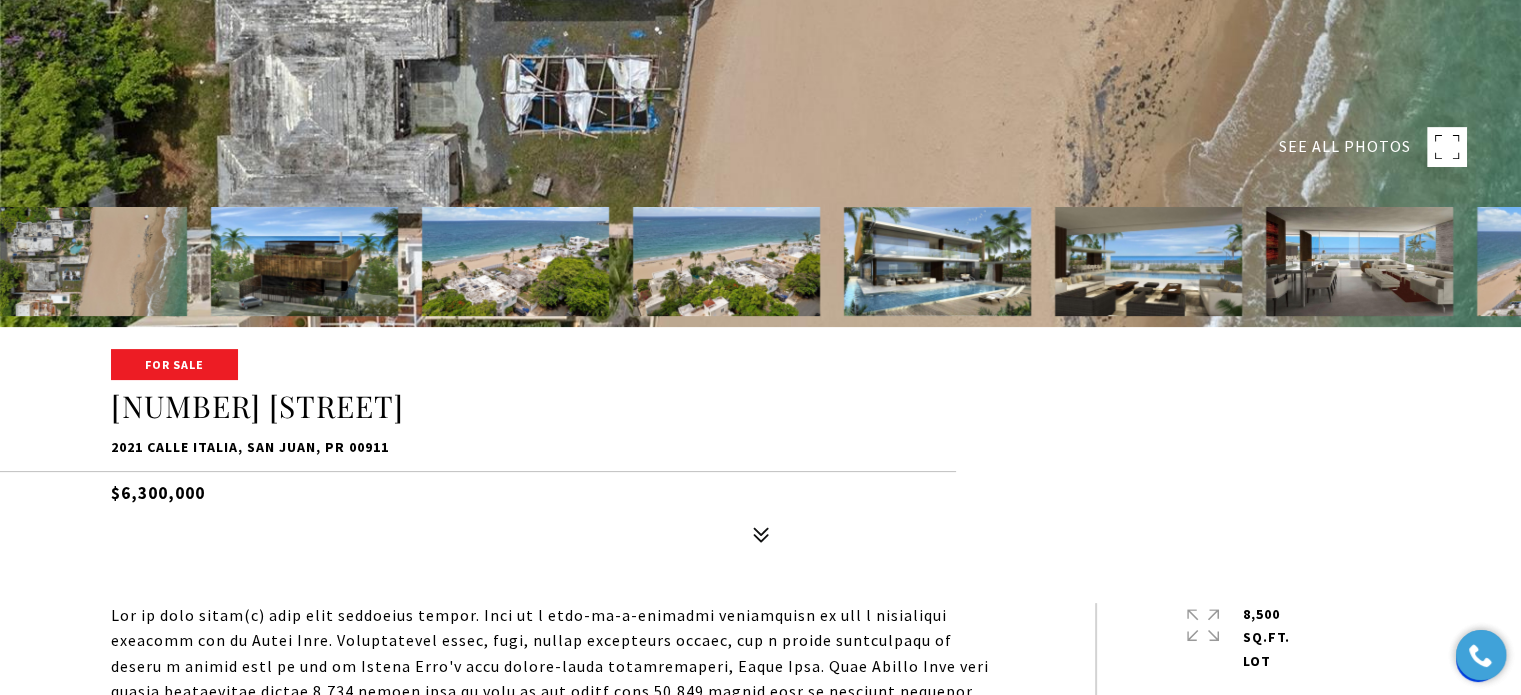 click at bounding box center [937, 261] 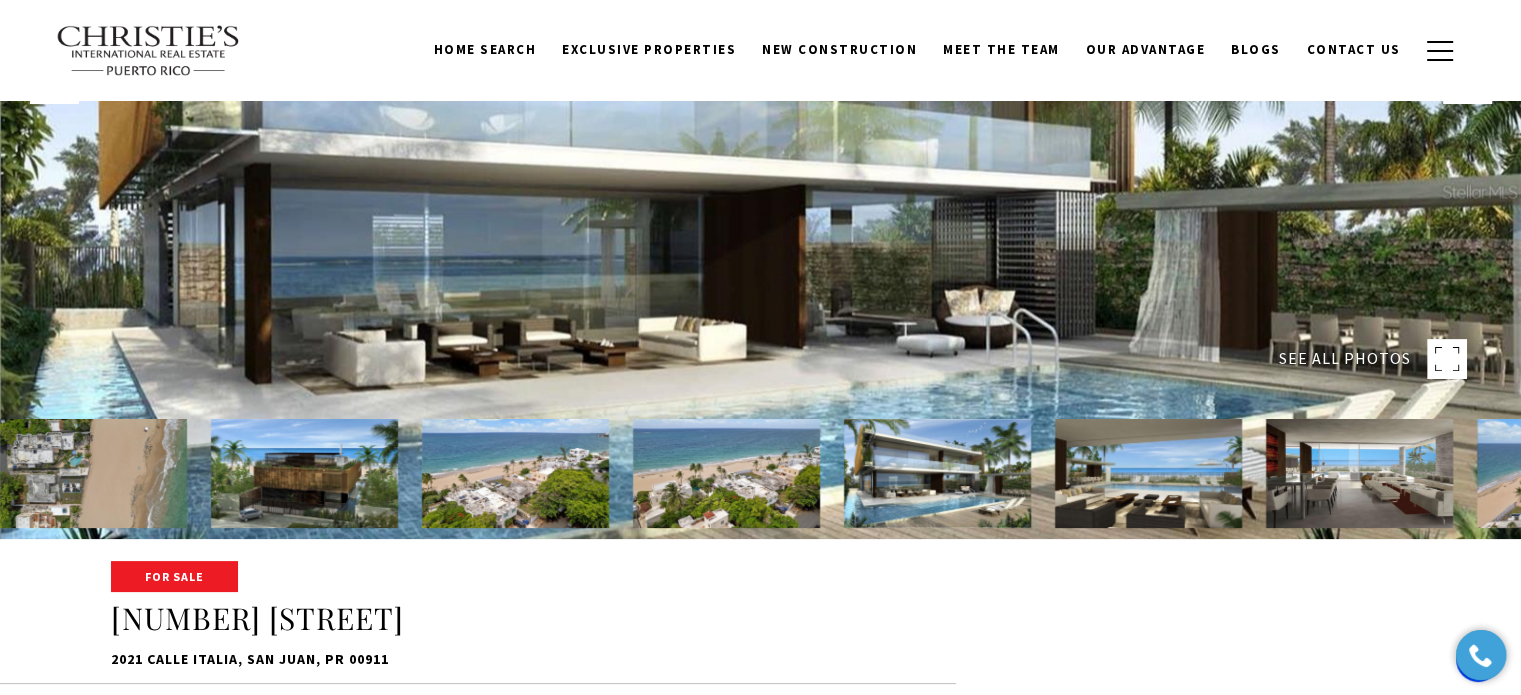 scroll, scrollTop: 152, scrollLeft: 0, axis: vertical 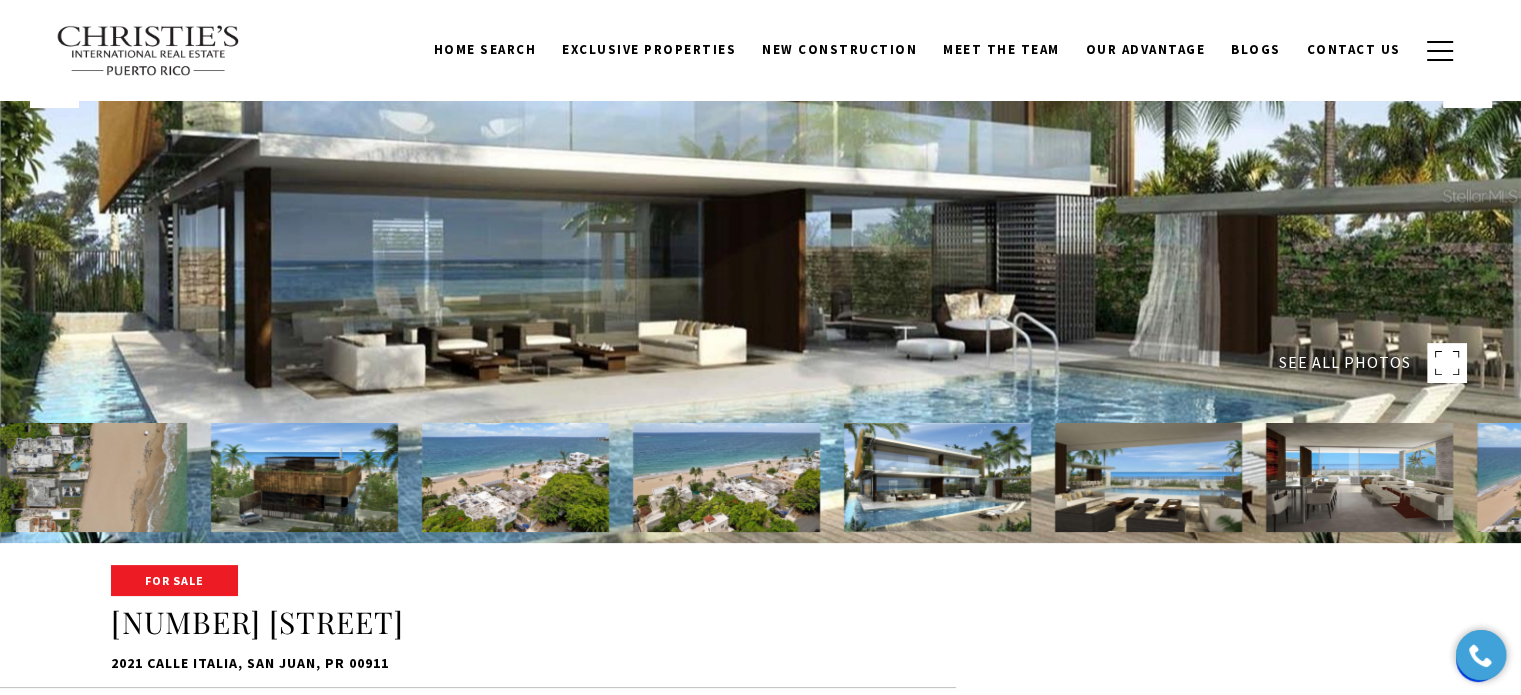 click at bounding box center [1148, 477] 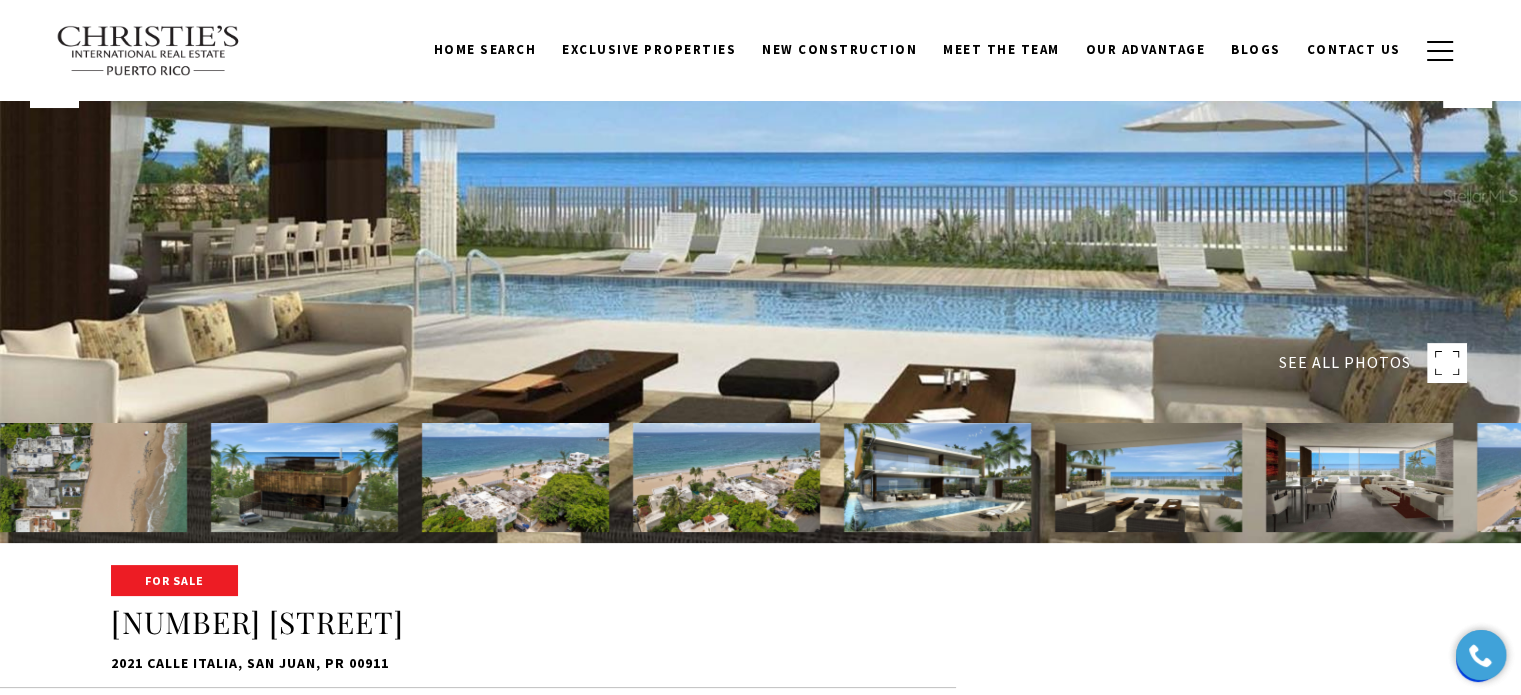 click at bounding box center [1359, 477] 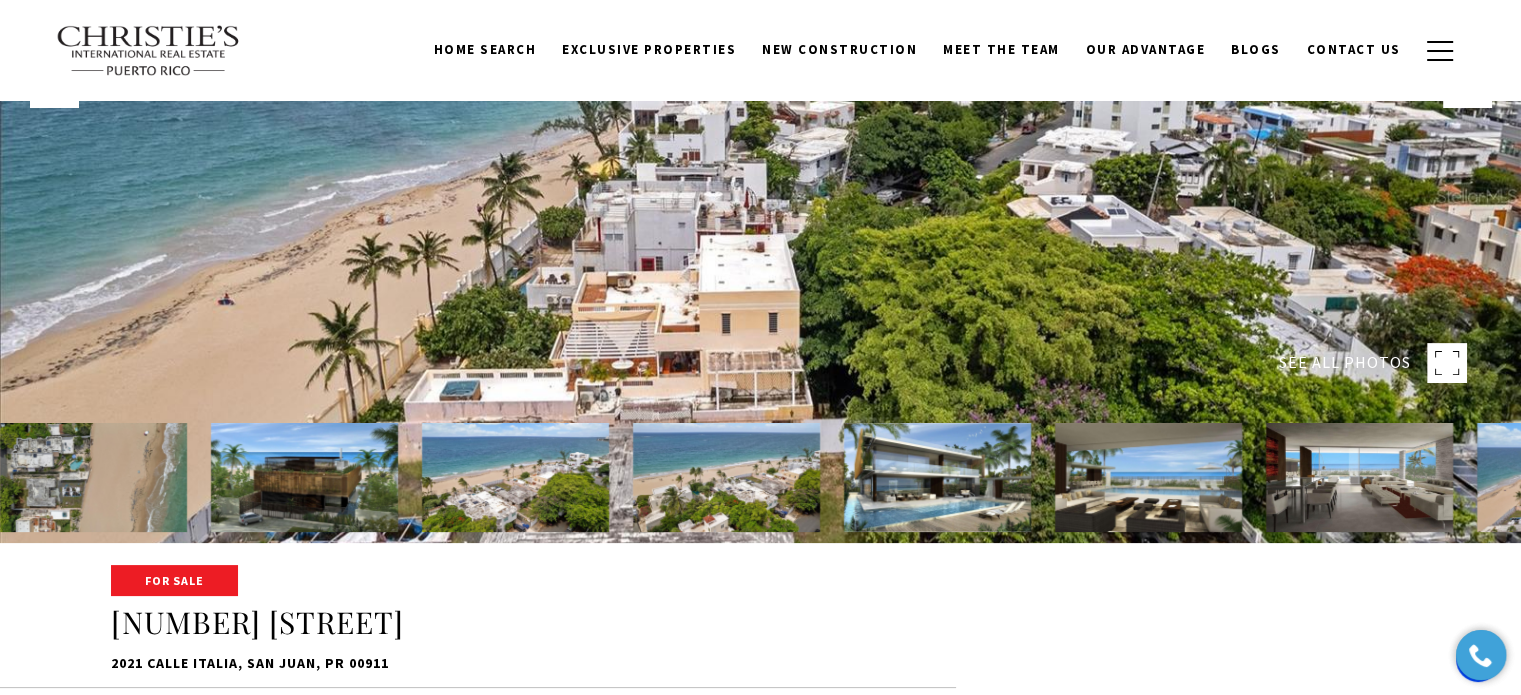 click at bounding box center [760, 195] 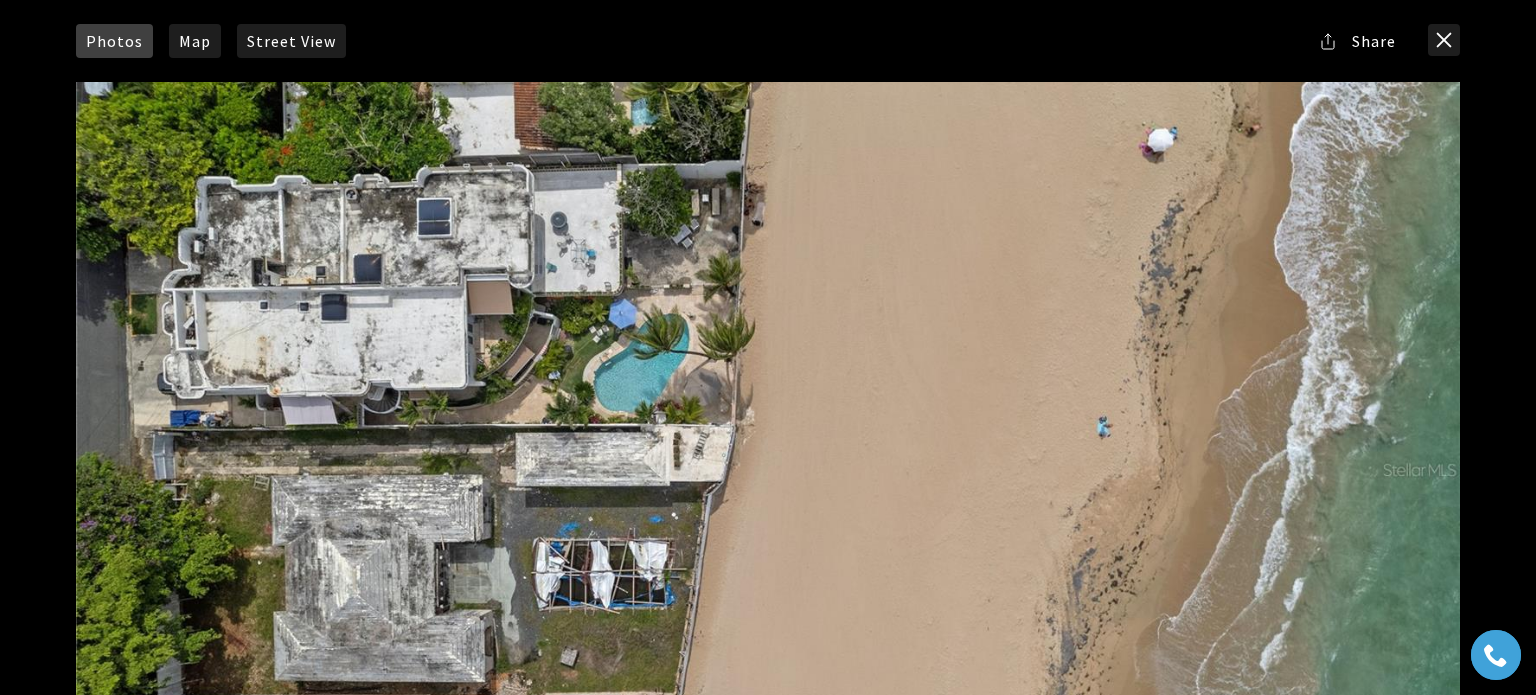 click at bounding box center [768, 469] 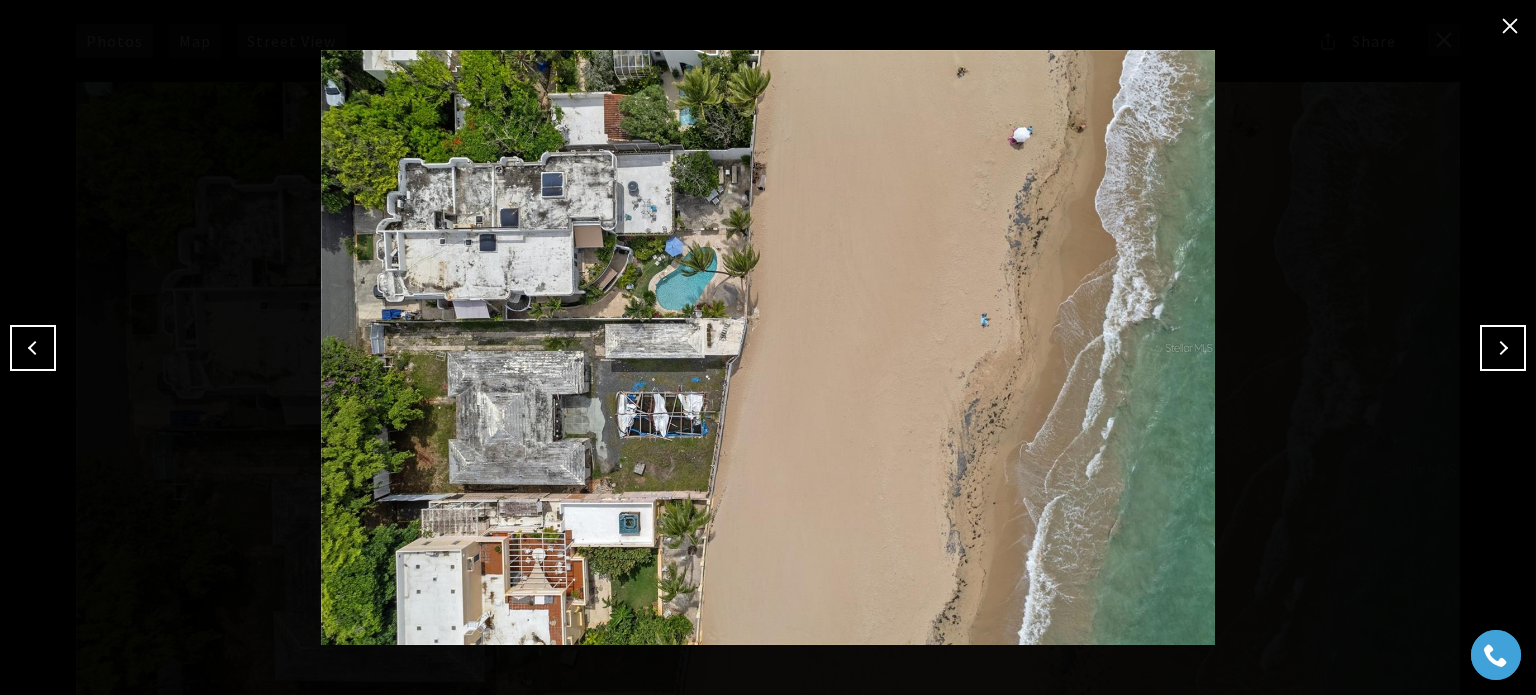 click at bounding box center [1503, 348] 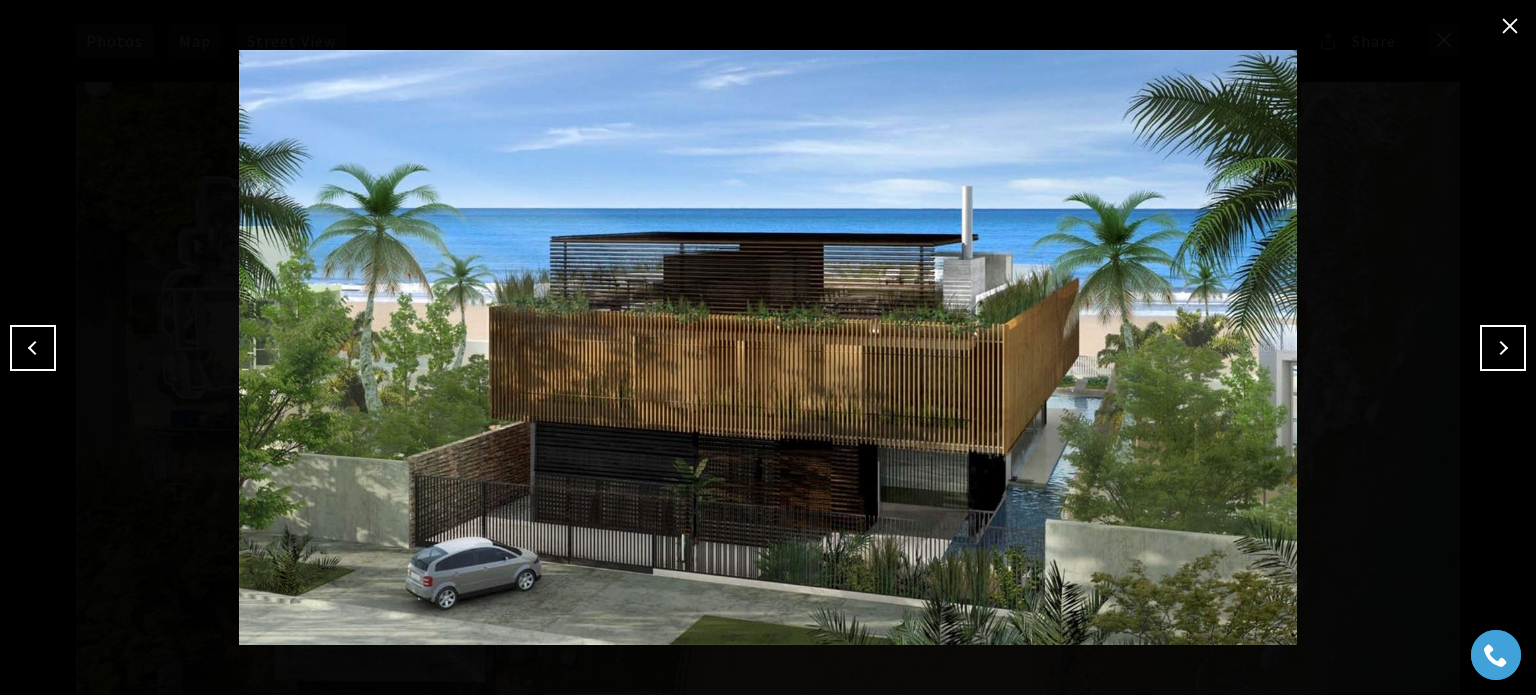 click at bounding box center (1503, 348) 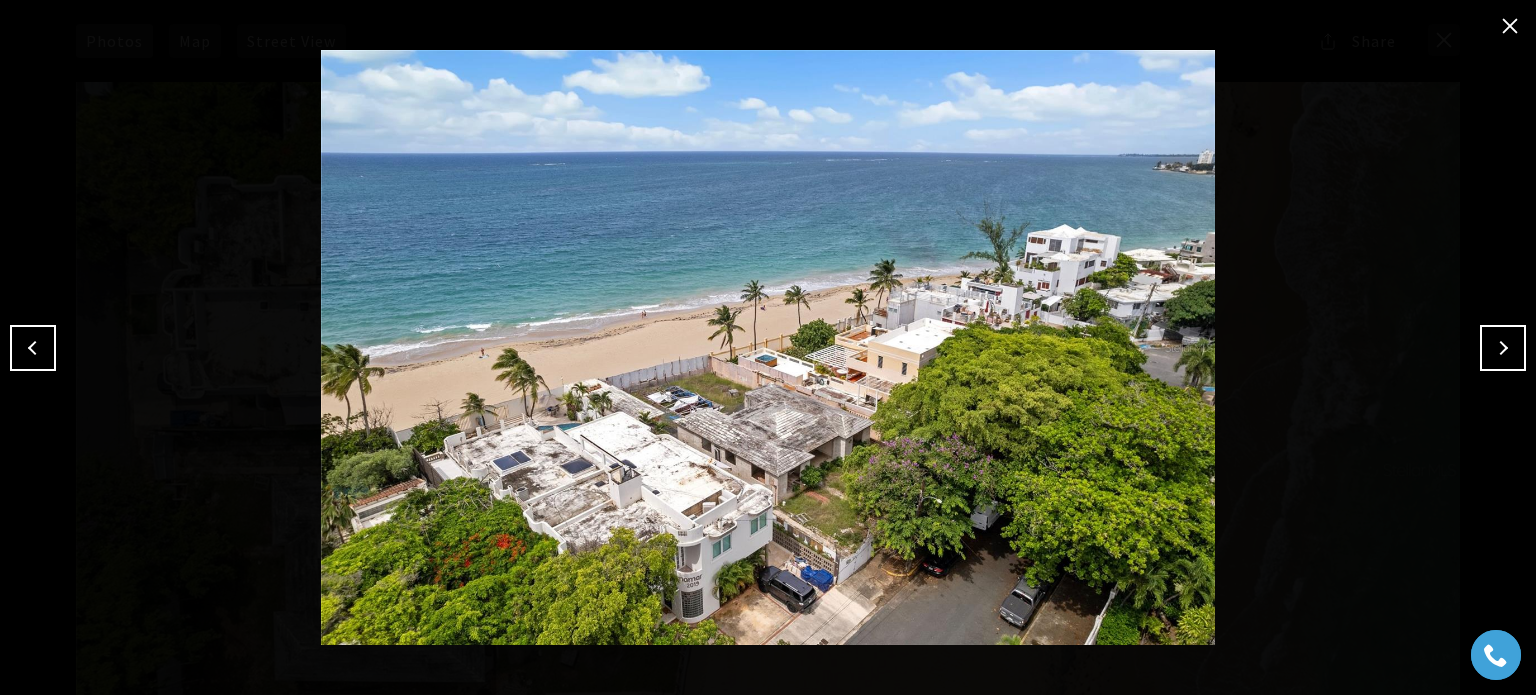 click at bounding box center [1503, 348] 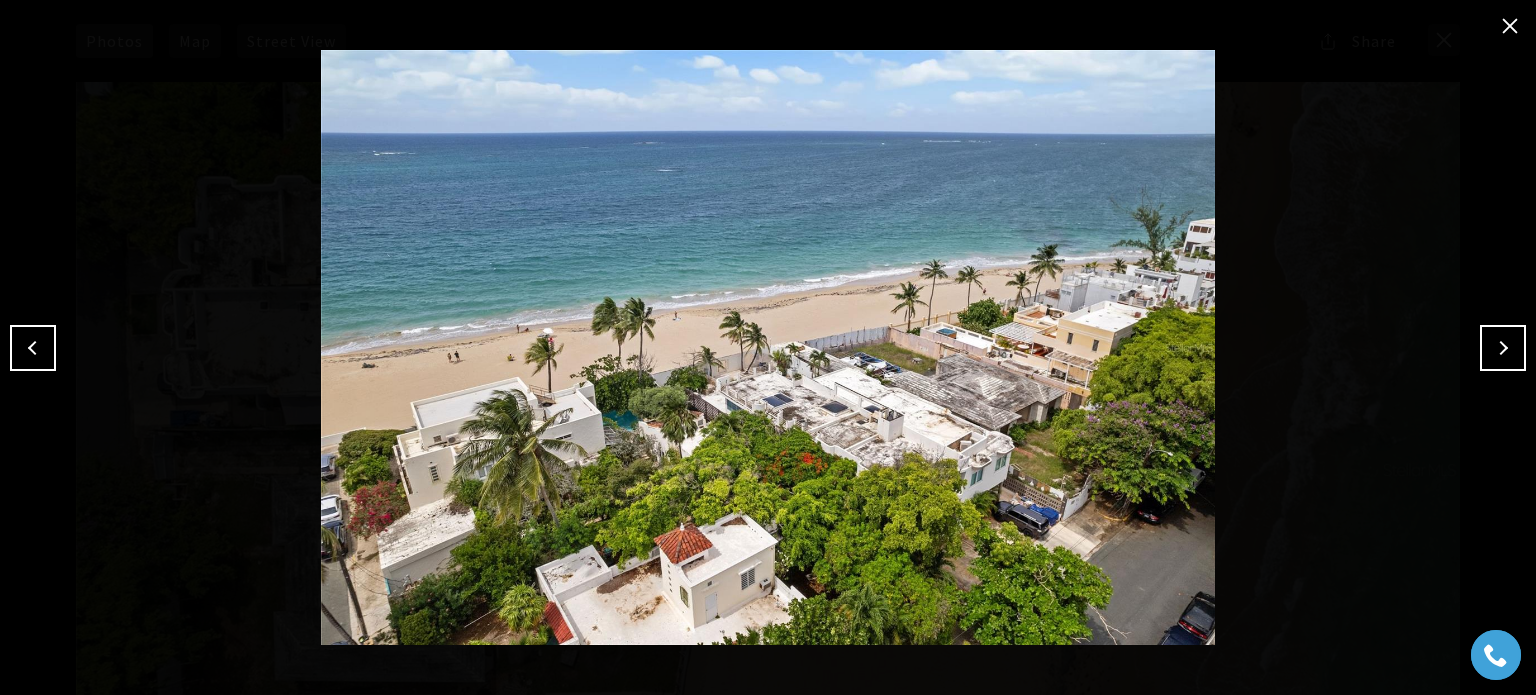 click at bounding box center [1503, 348] 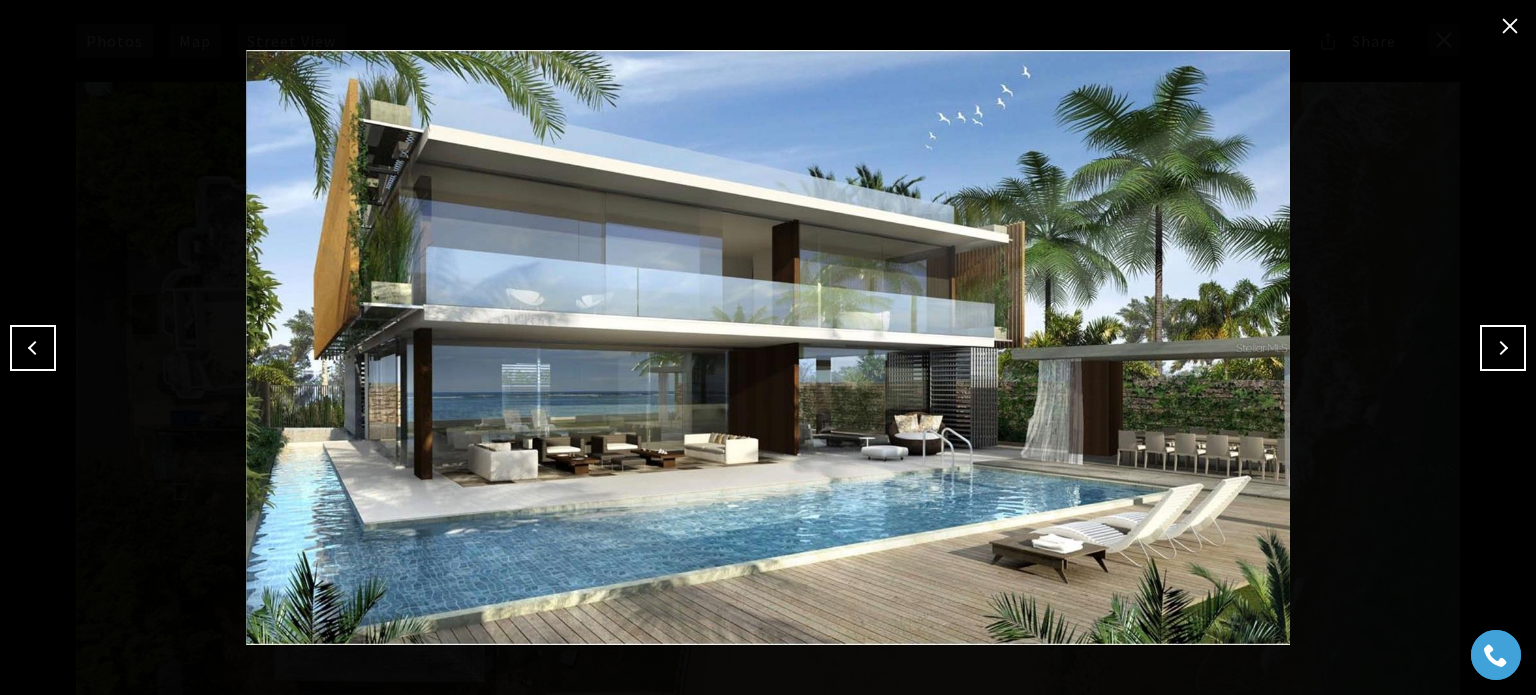 click at bounding box center [1503, 348] 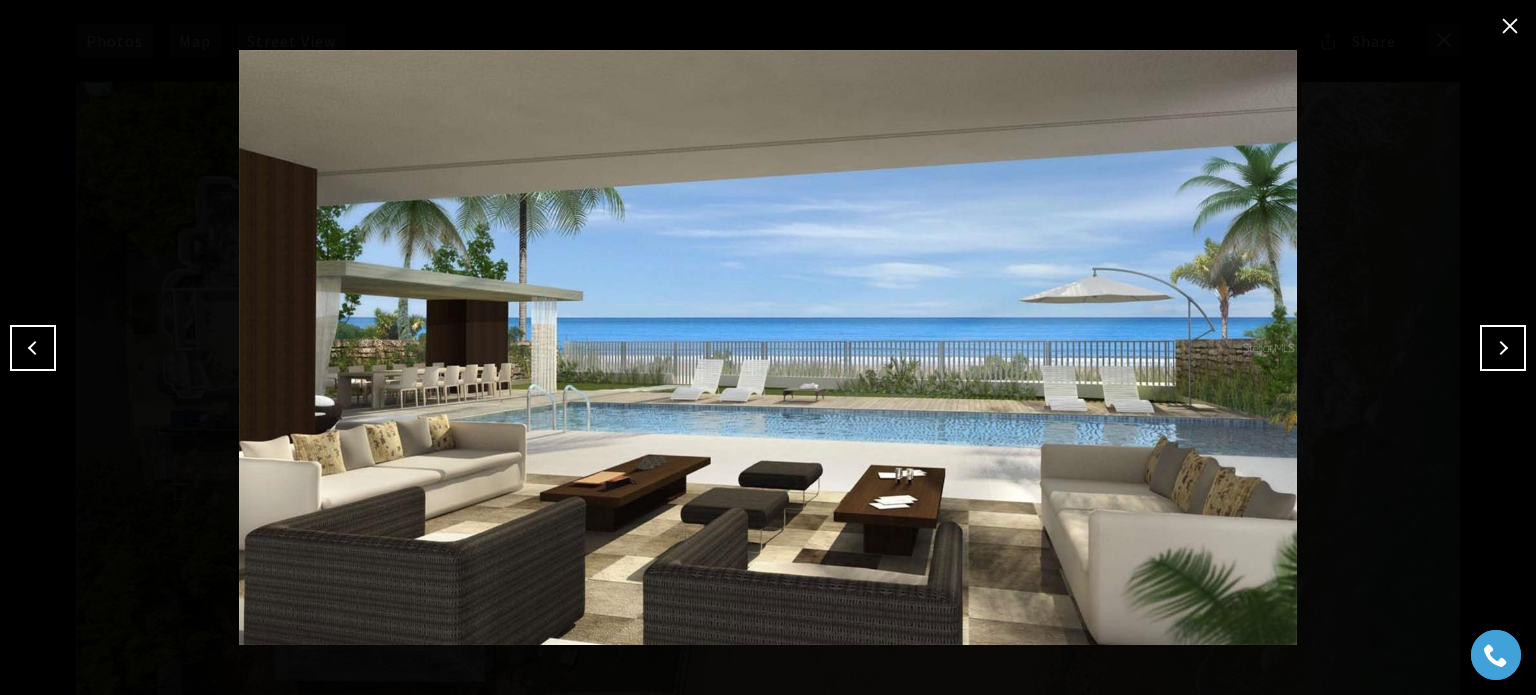 click at bounding box center [1503, 348] 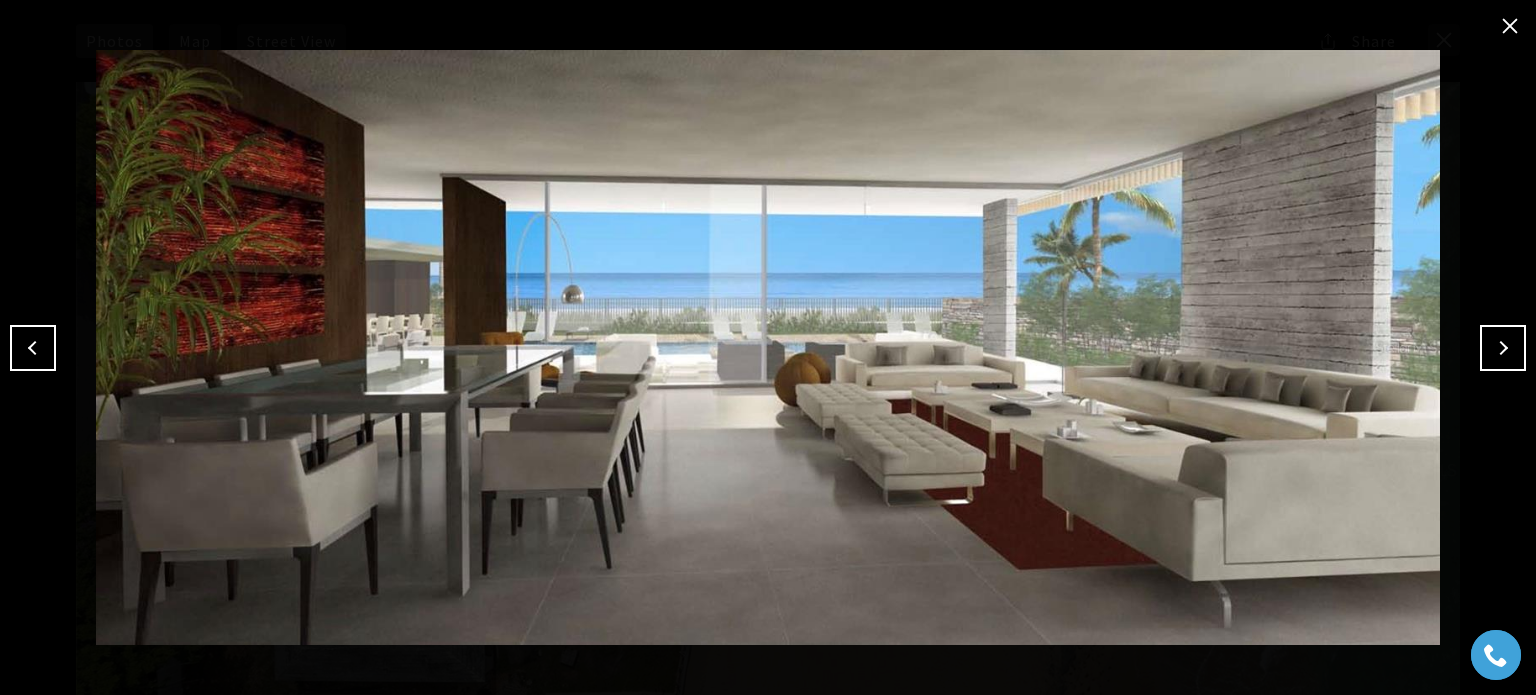 click at bounding box center (1503, 348) 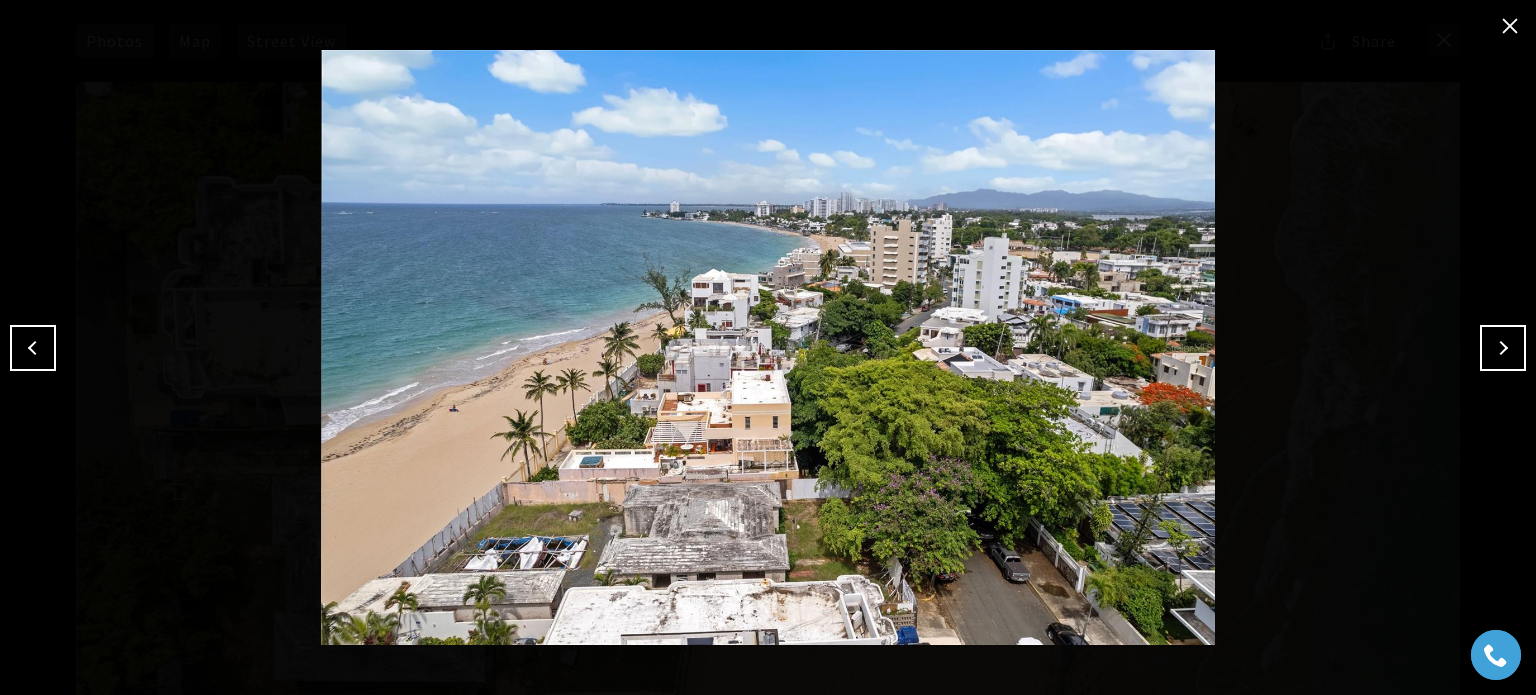 click at bounding box center (1503, 348) 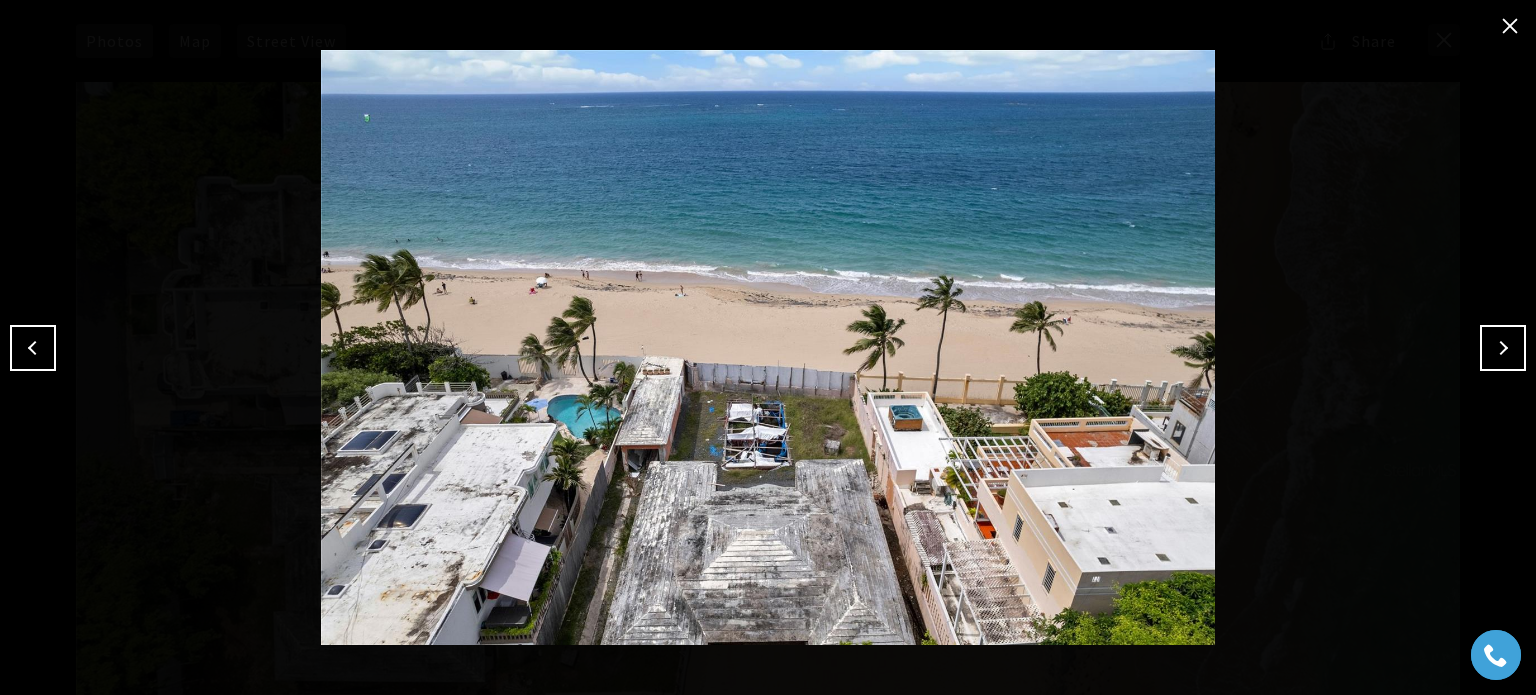 click at bounding box center [1503, 348] 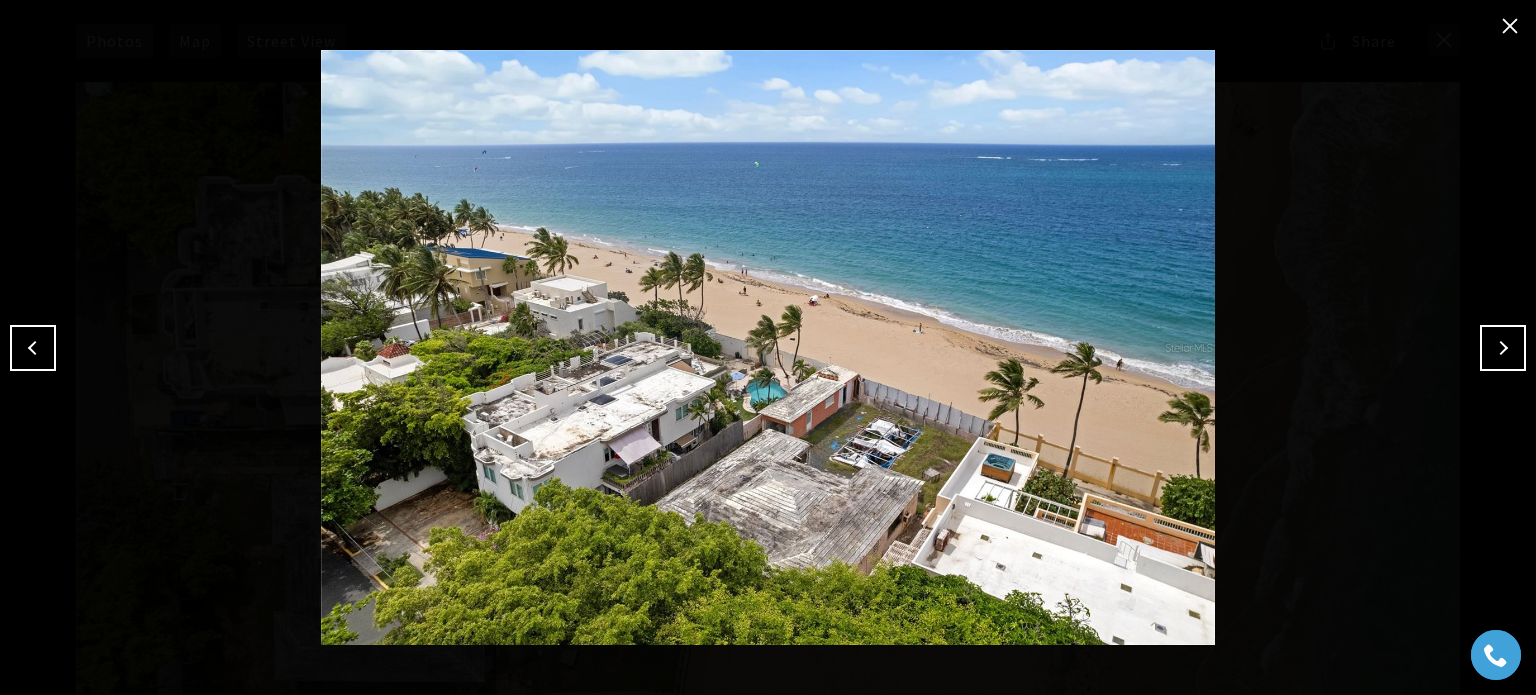 click at bounding box center [1503, 348] 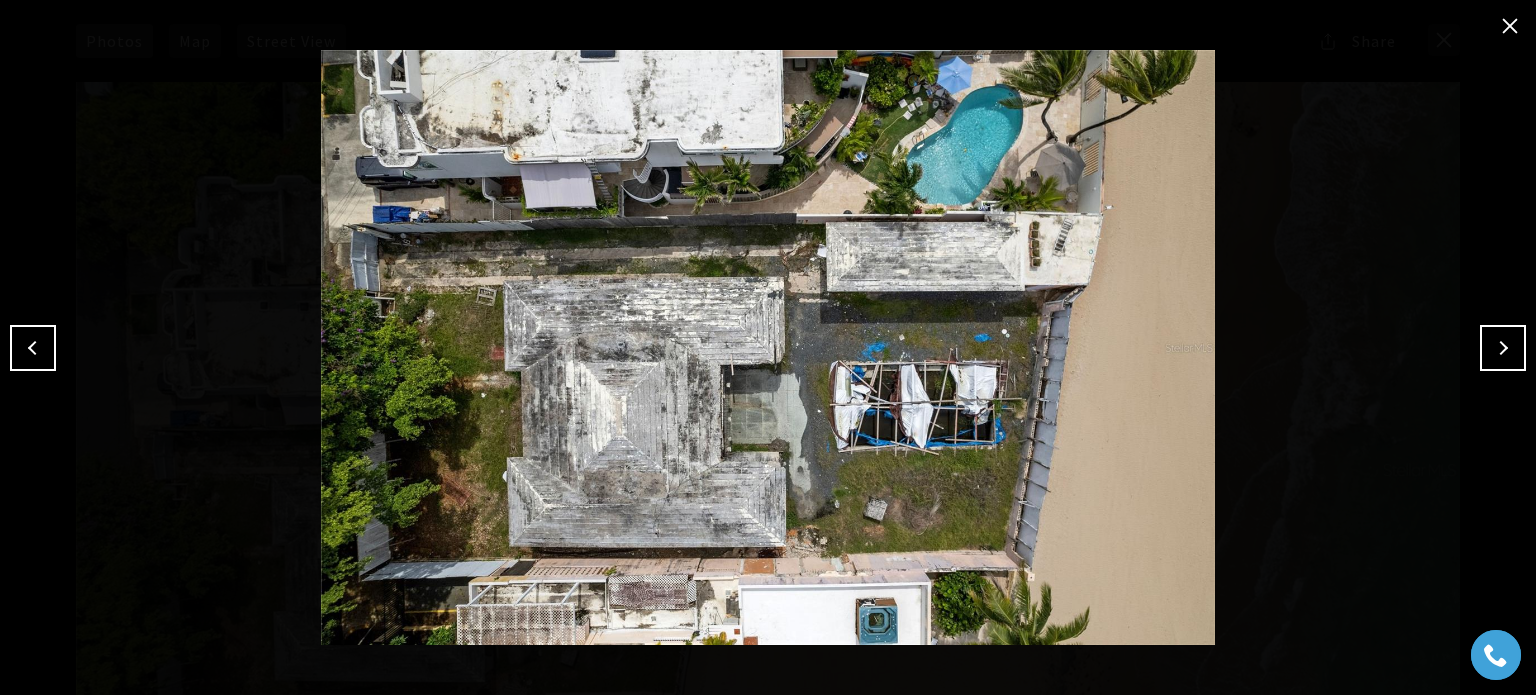 click at bounding box center [1503, 348] 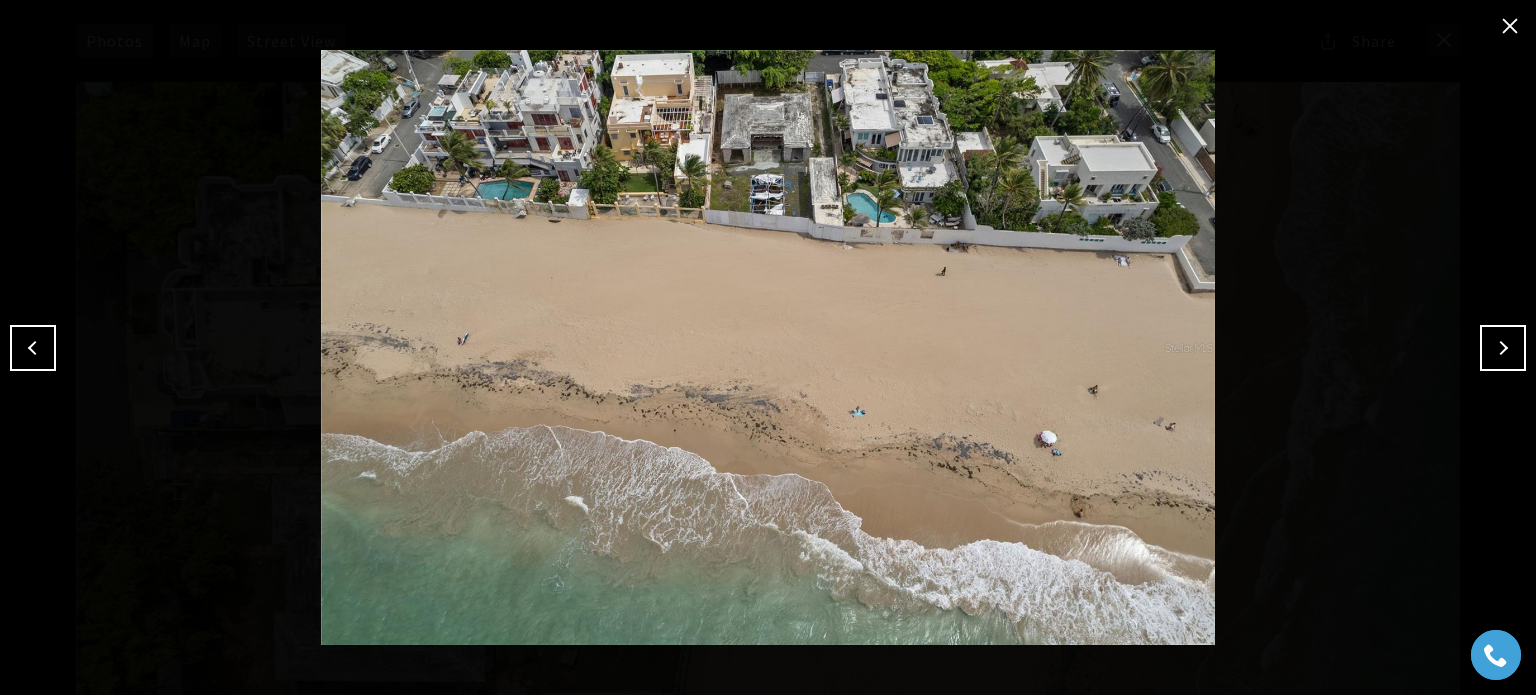 click at bounding box center [1503, 348] 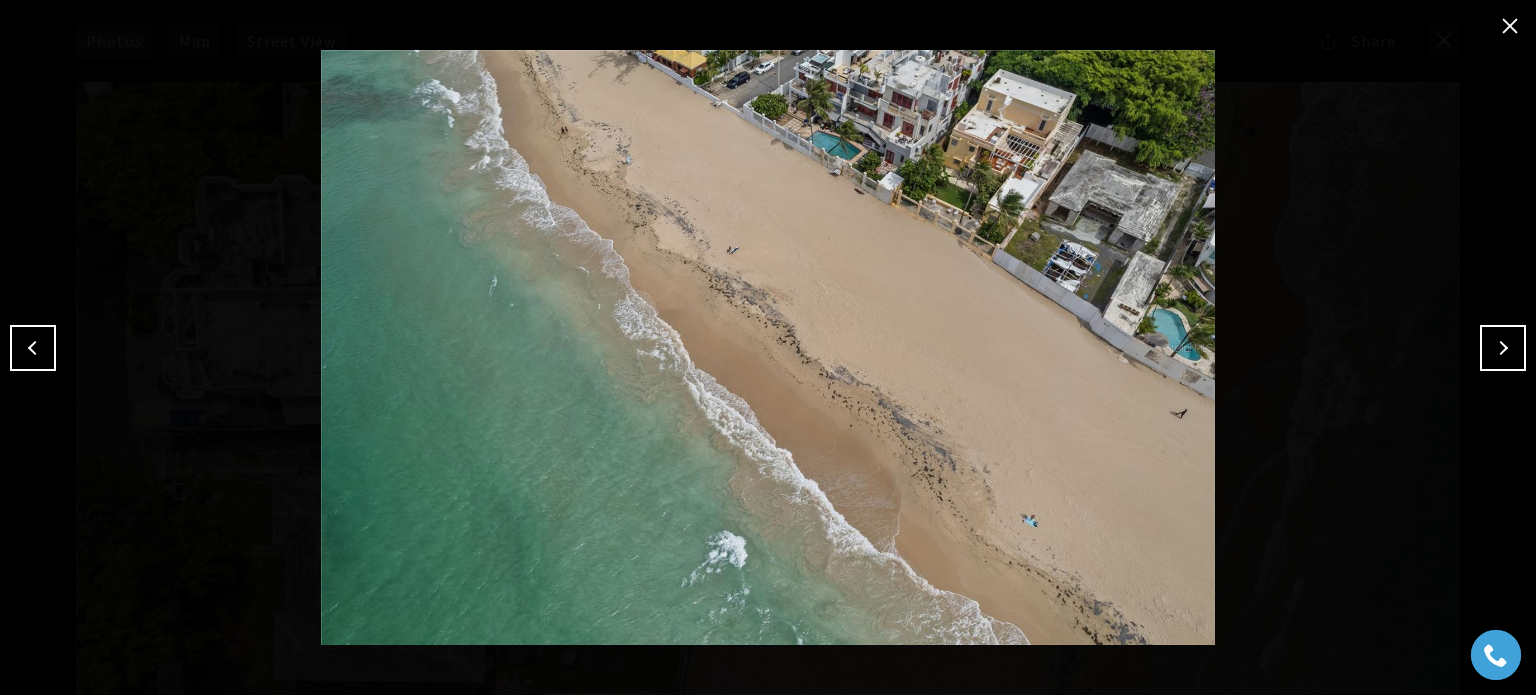 click at bounding box center [1503, 348] 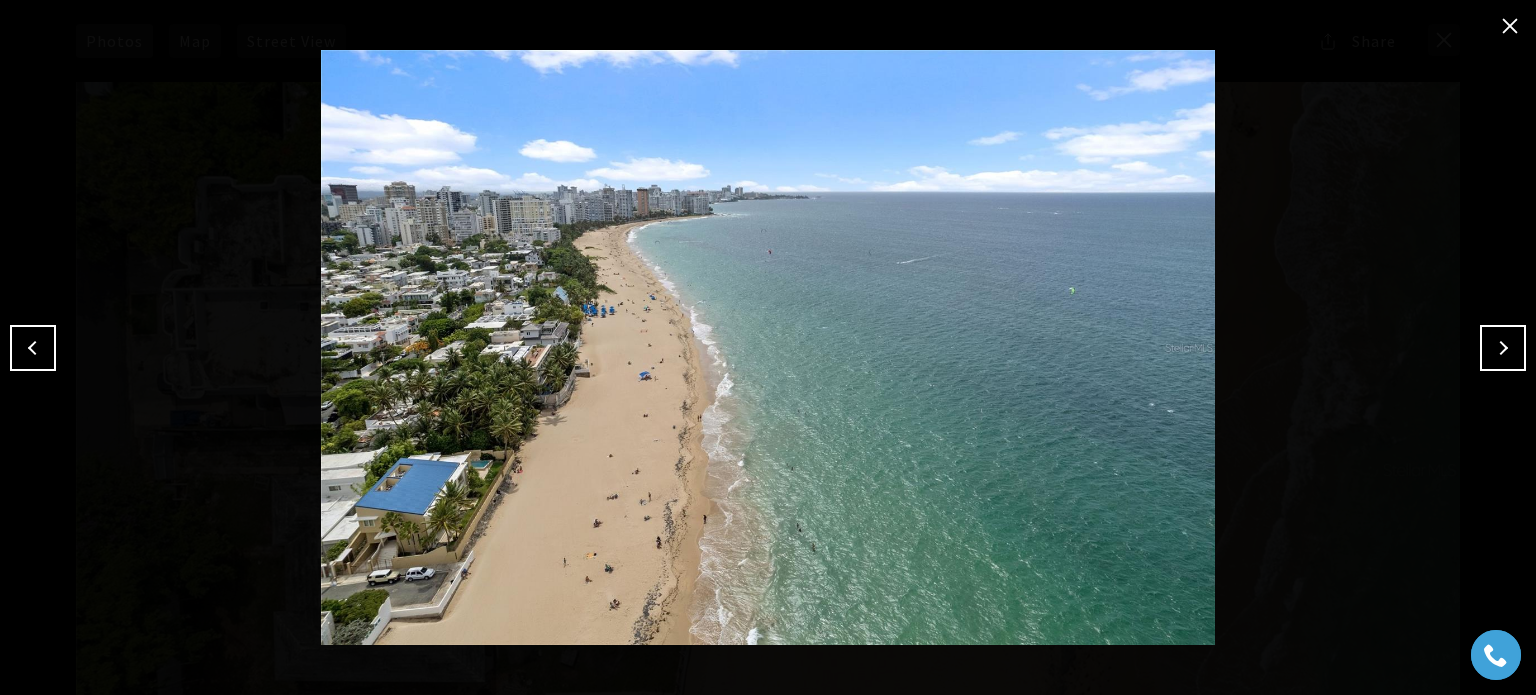 click at bounding box center [1503, 348] 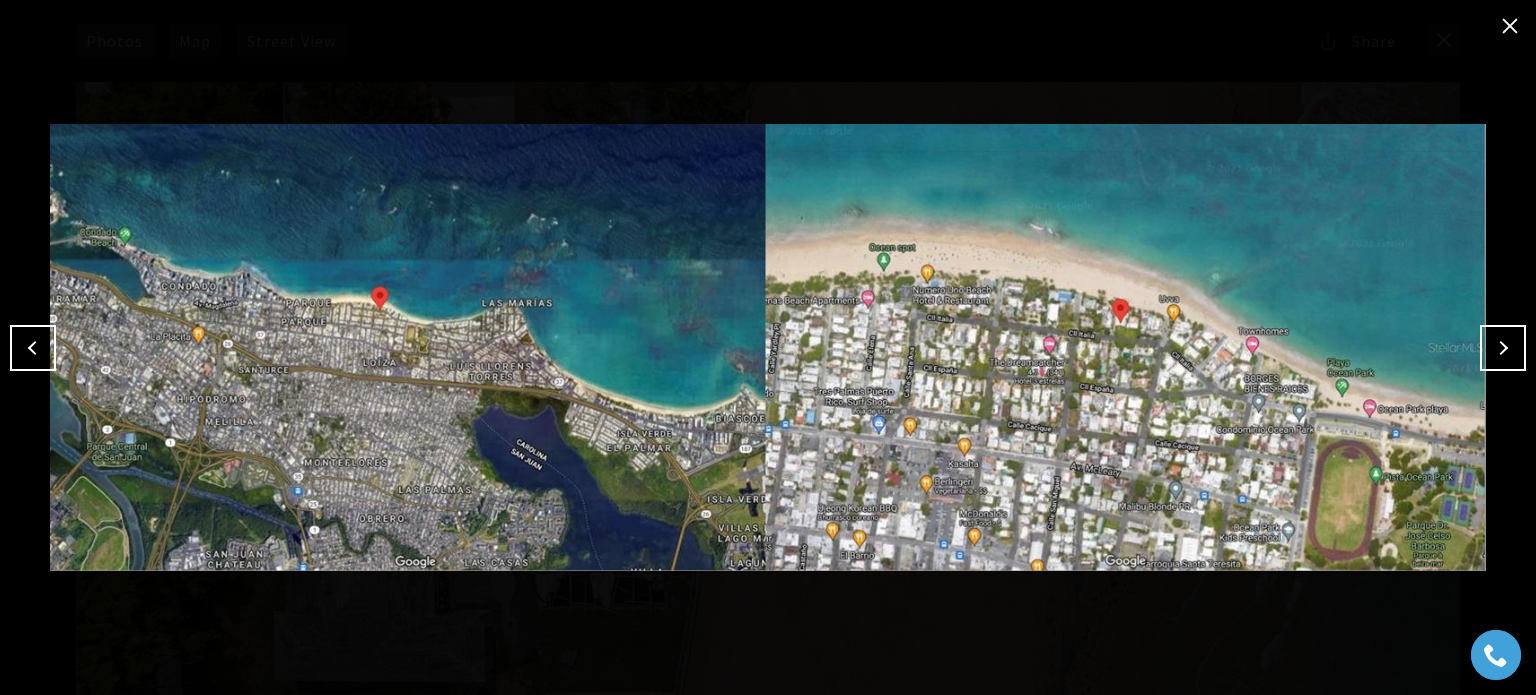 click at bounding box center [1503, 348] 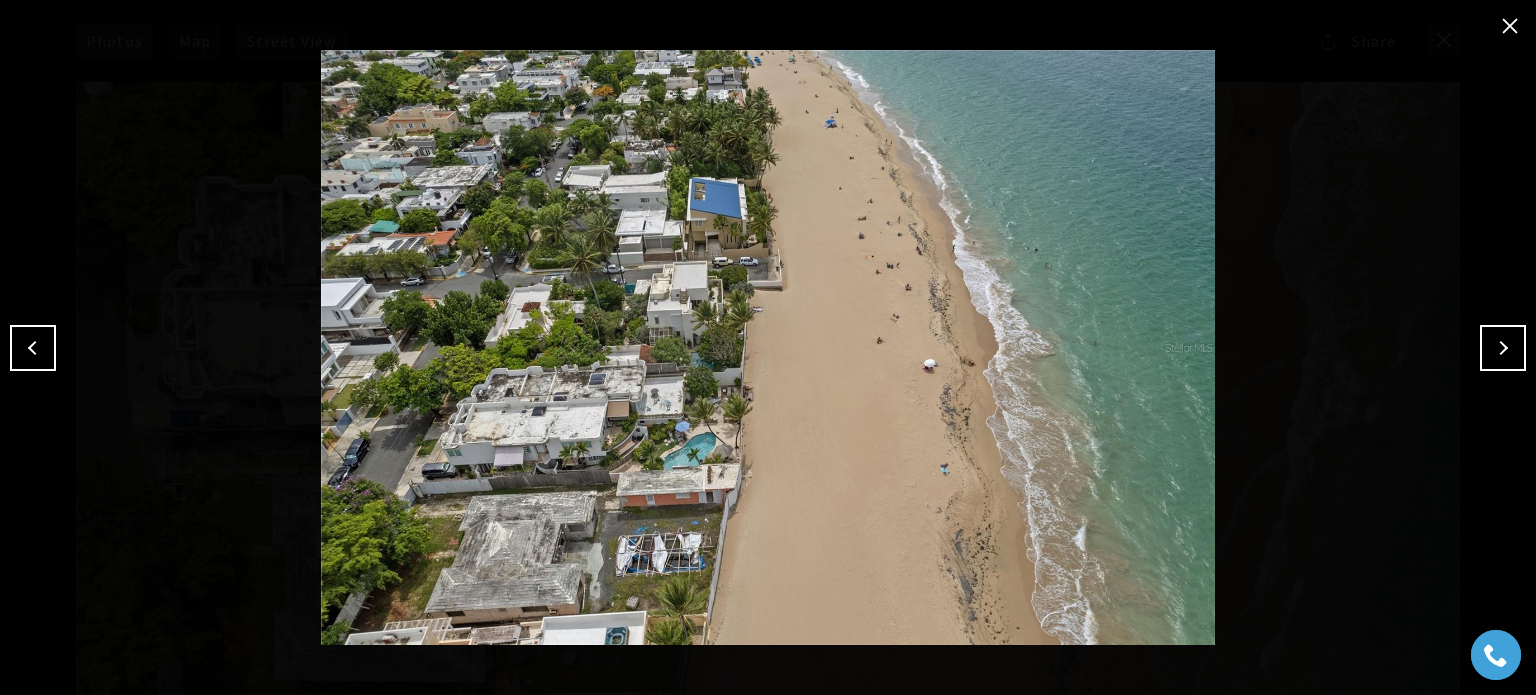 click at bounding box center [1503, 348] 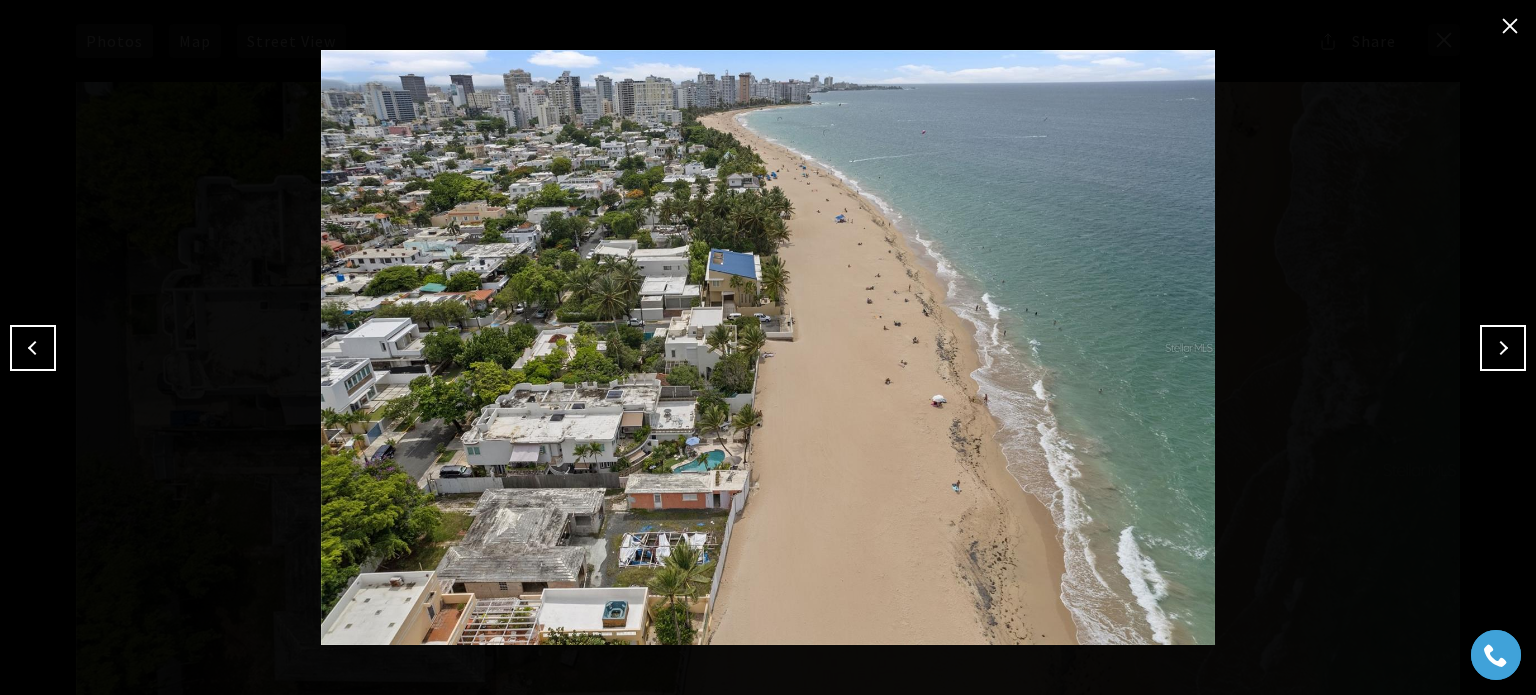 click at bounding box center (1503, 348) 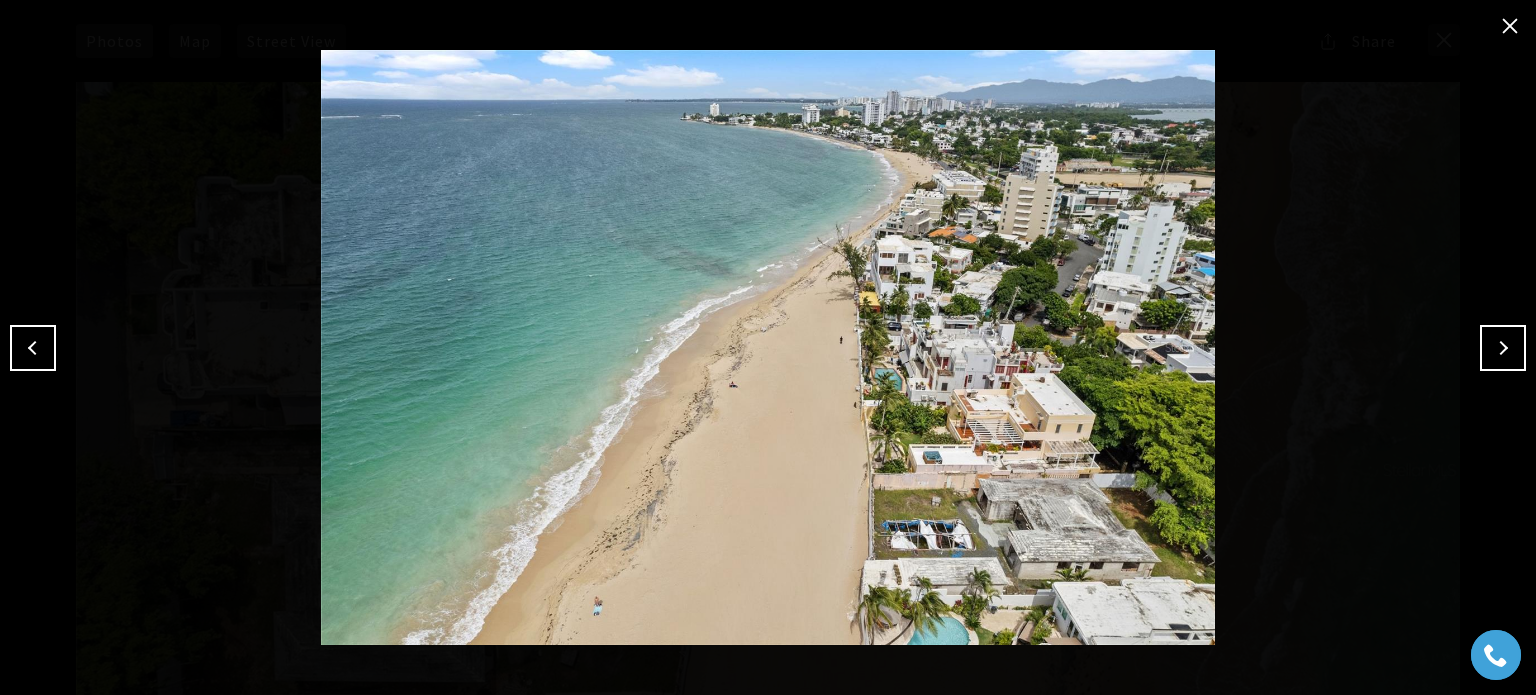 click at bounding box center [1503, 348] 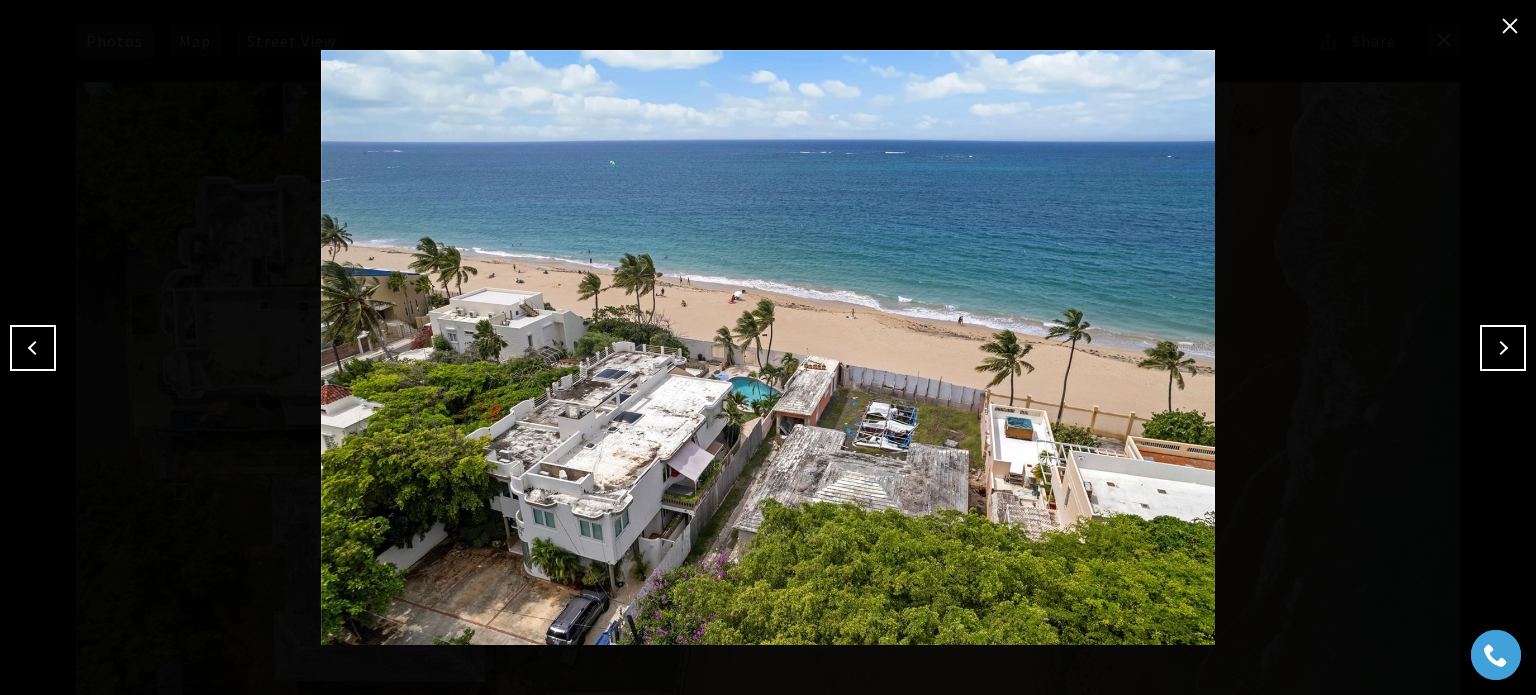 click at bounding box center (1503, 348) 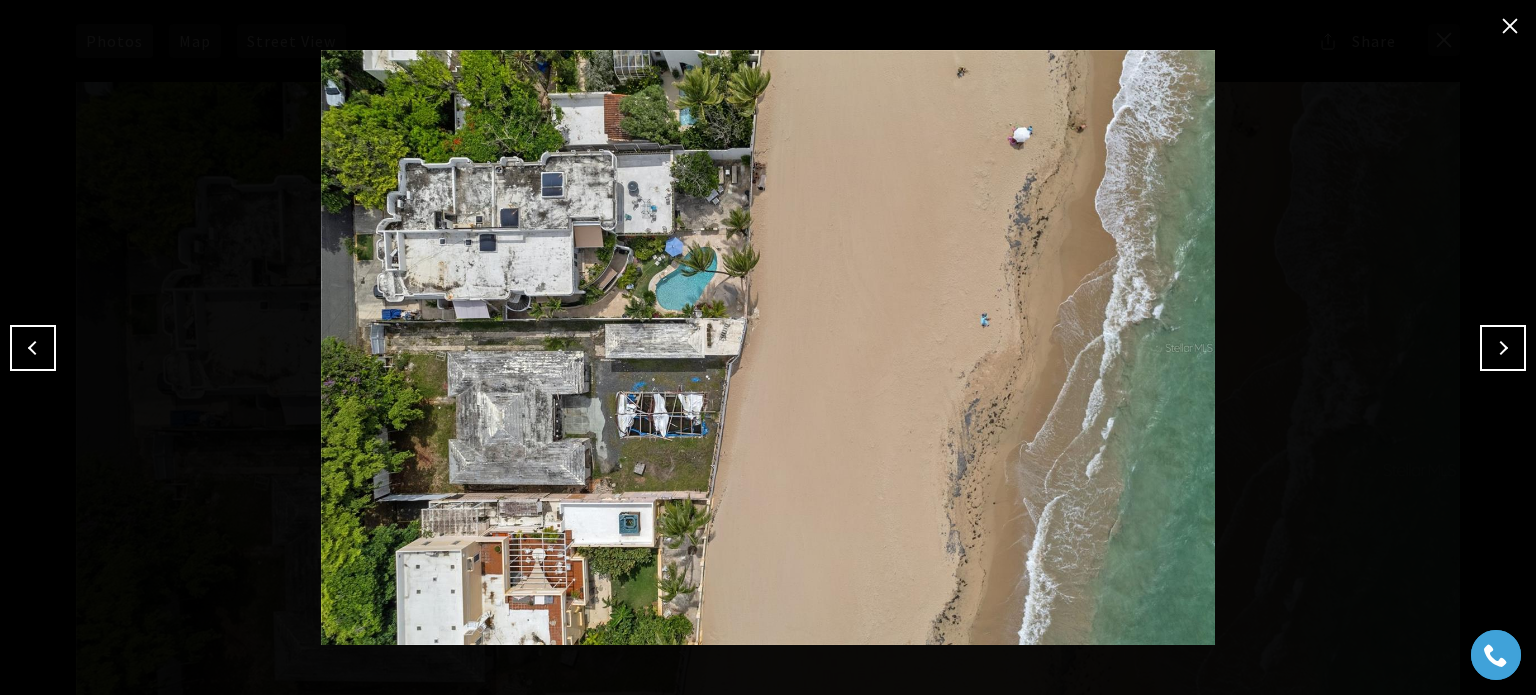 click at bounding box center [1503, 348] 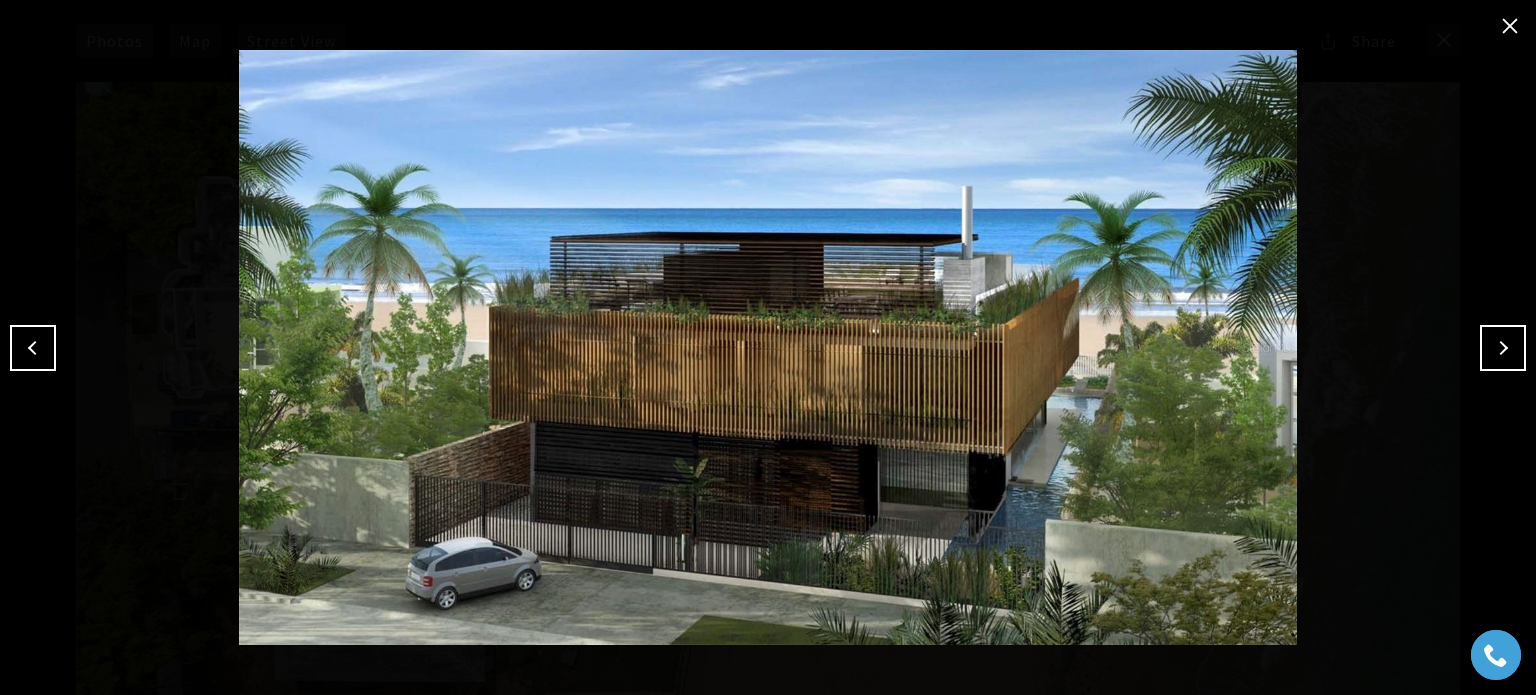 click at bounding box center [1503, 348] 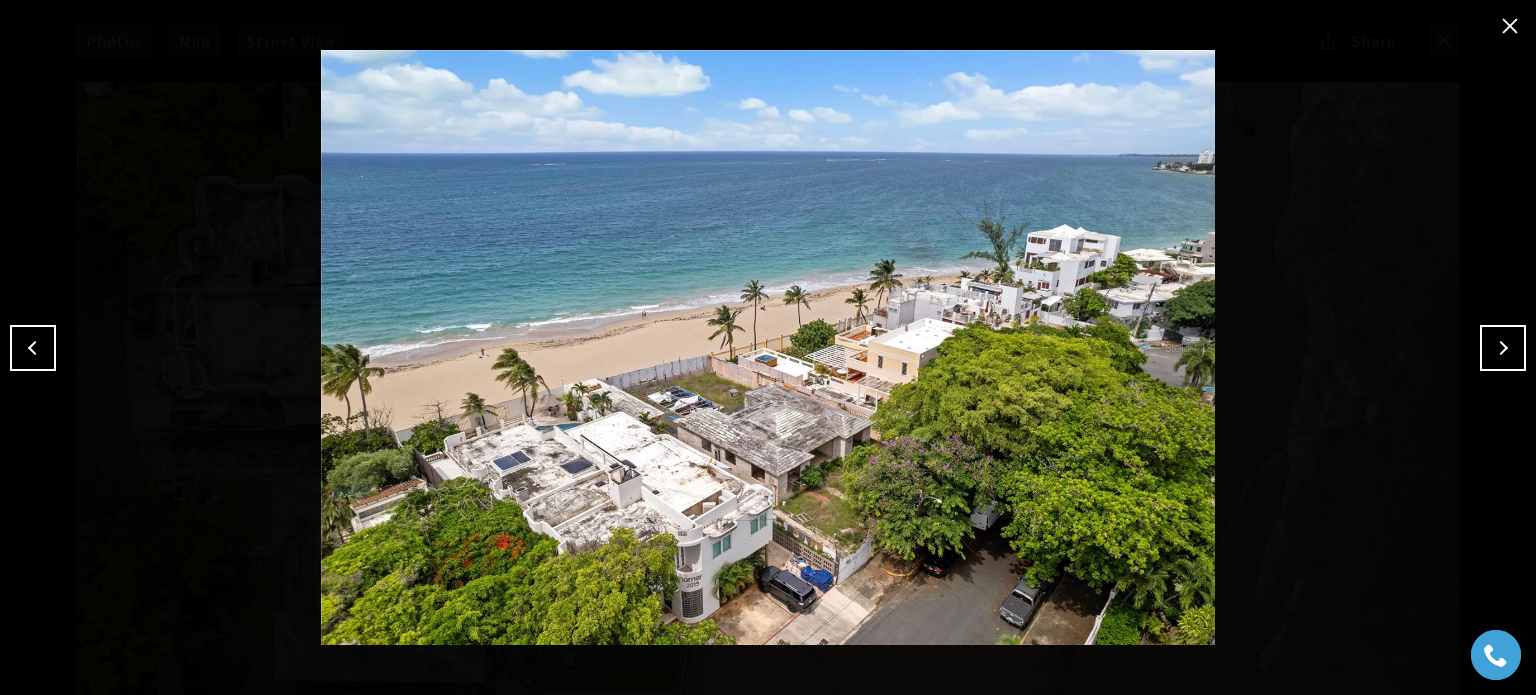click at bounding box center [1503, 348] 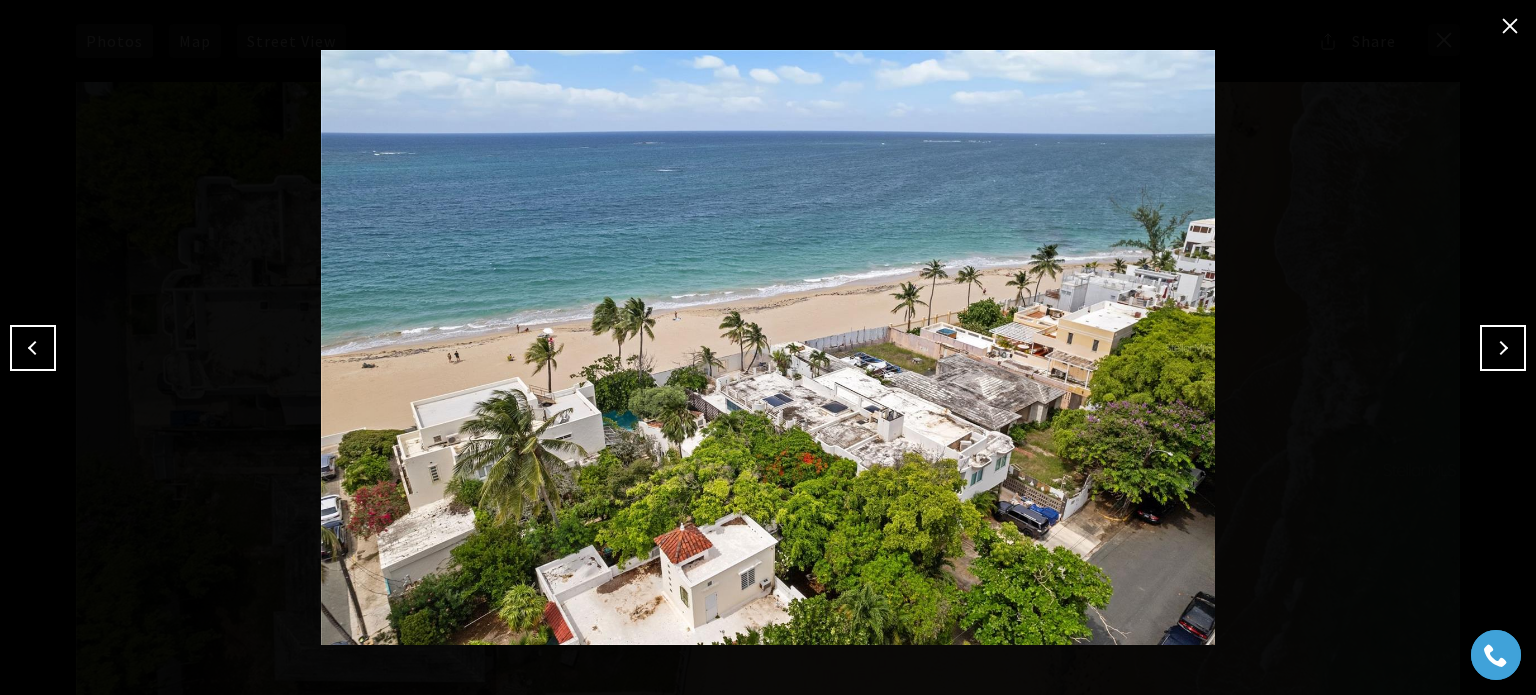 click at bounding box center (1503, 348) 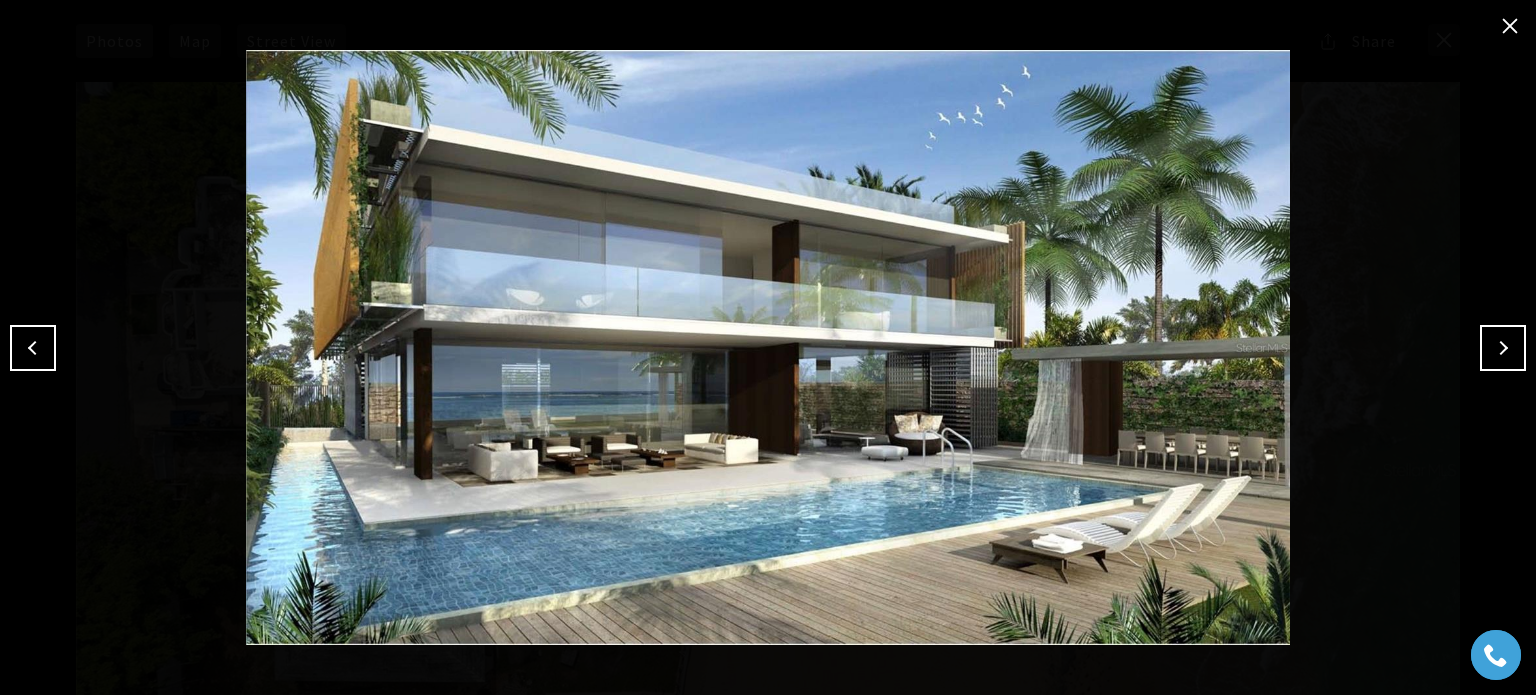 click at bounding box center (1503, 348) 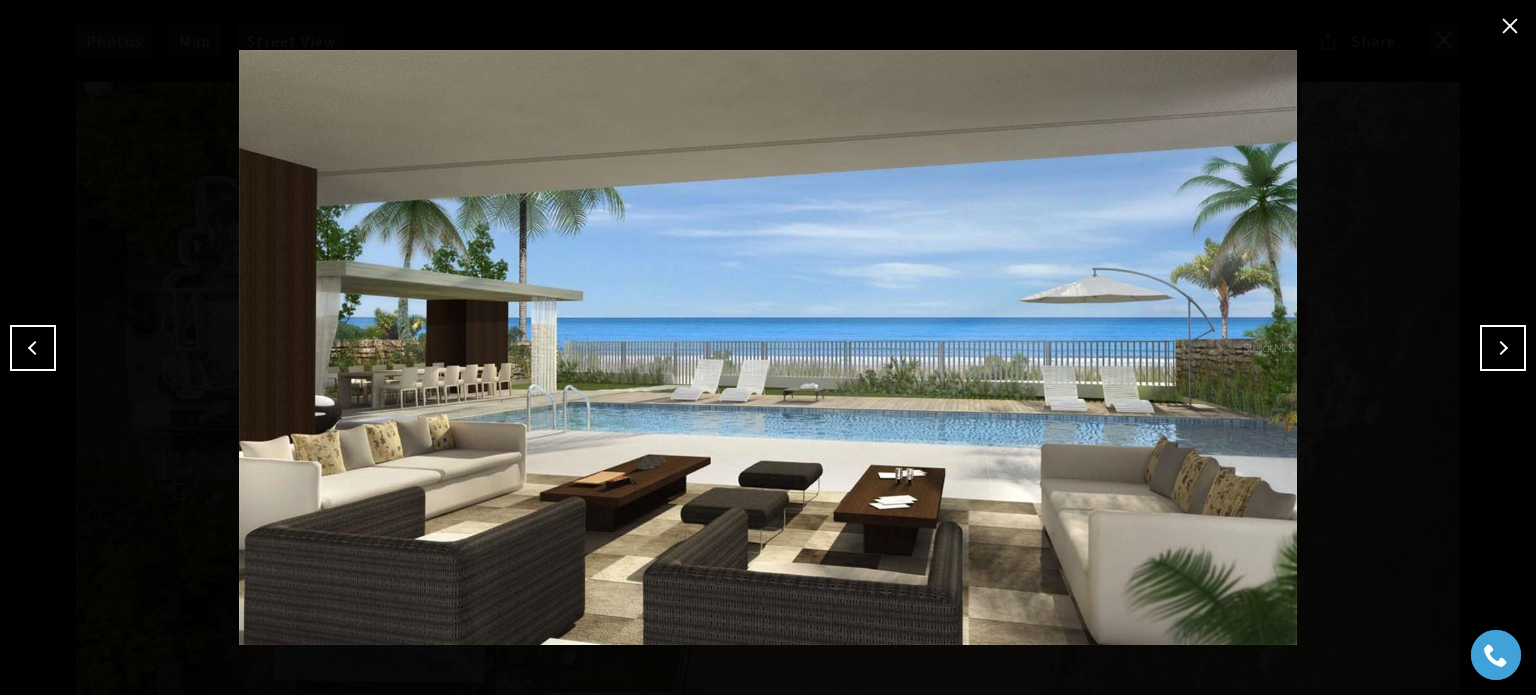 click at bounding box center (1503, 348) 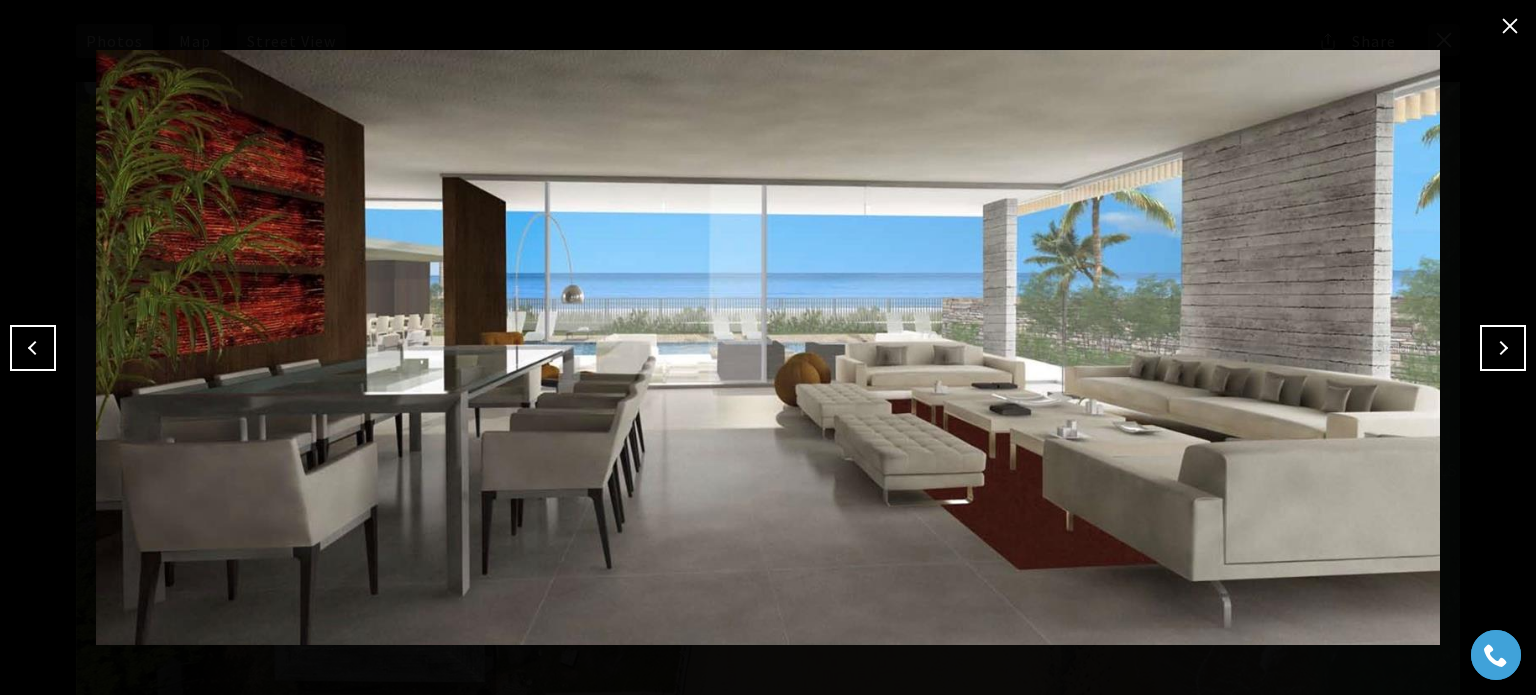 click at bounding box center [1510, 26] 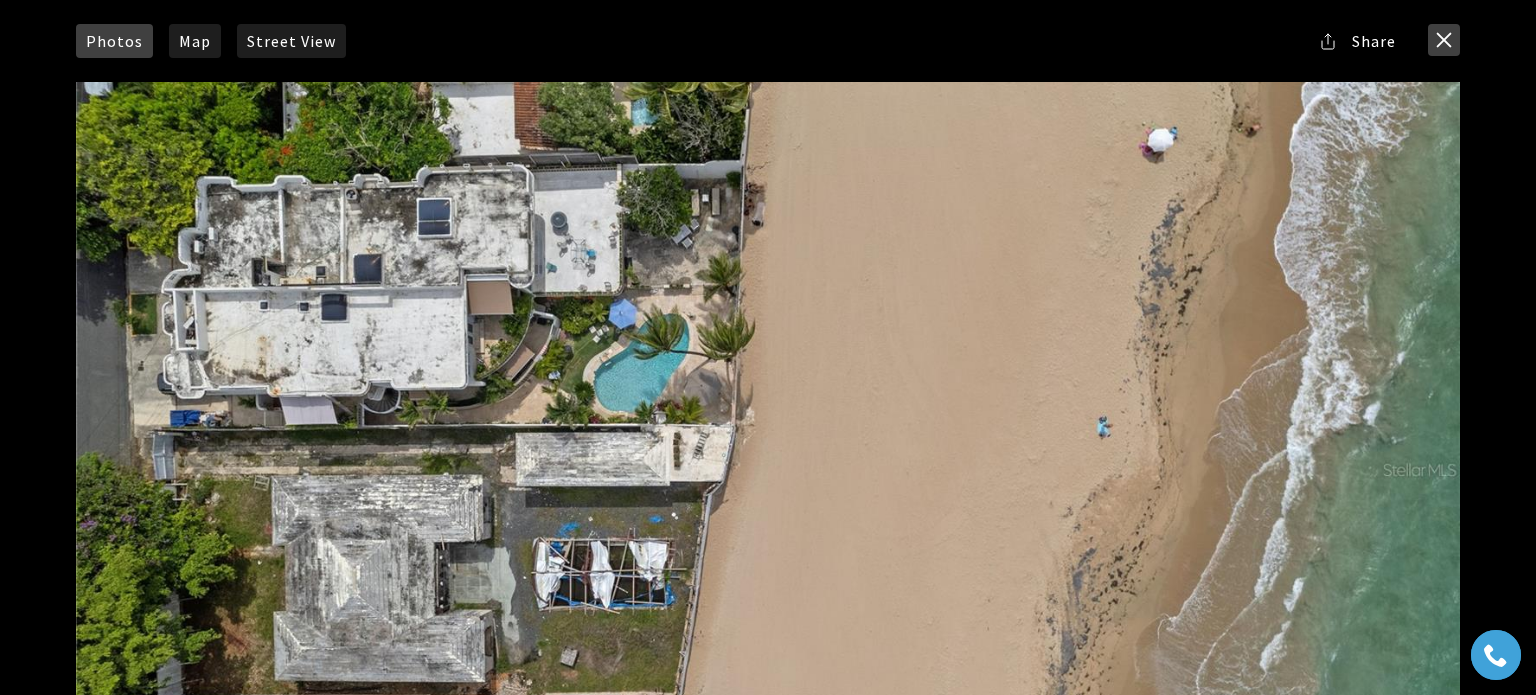 click at bounding box center (1444, 40) 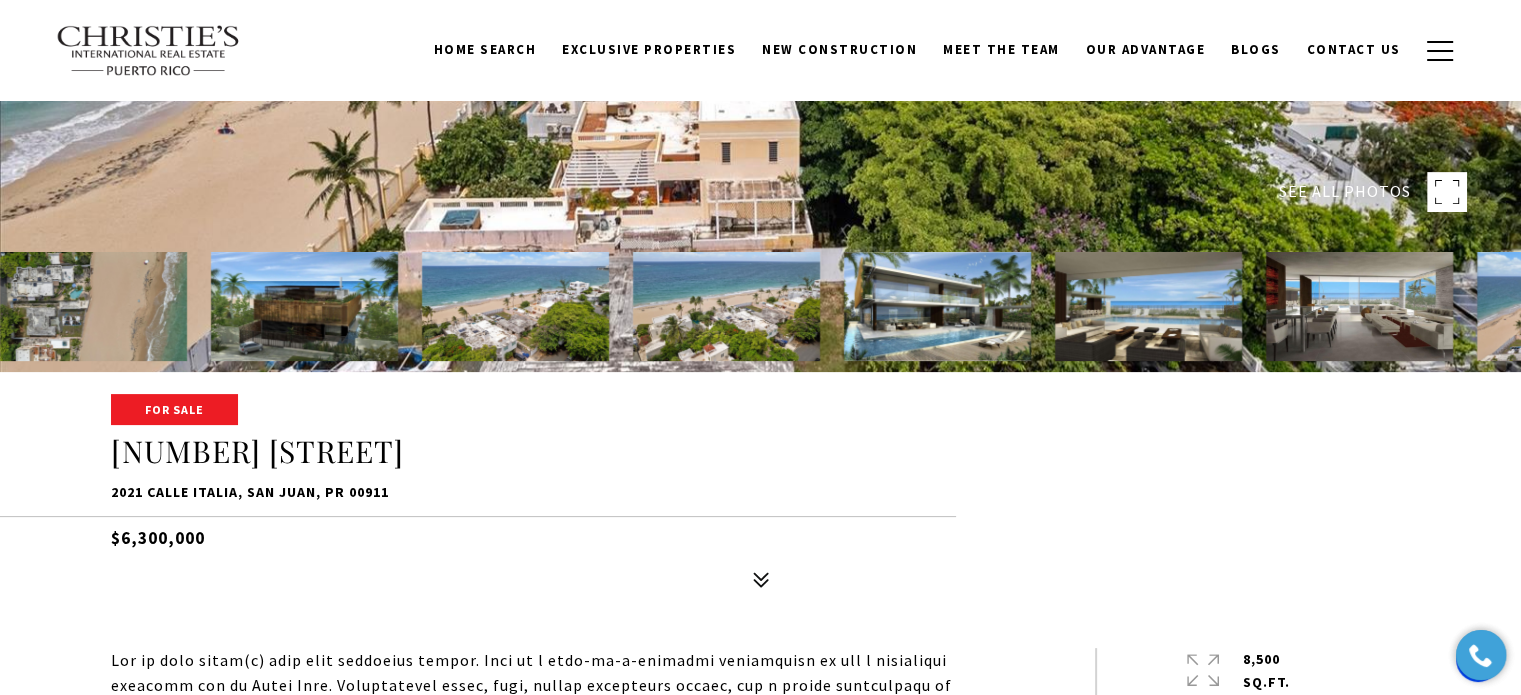 scroll, scrollTop: 322, scrollLeft: 0, axis: vertical 